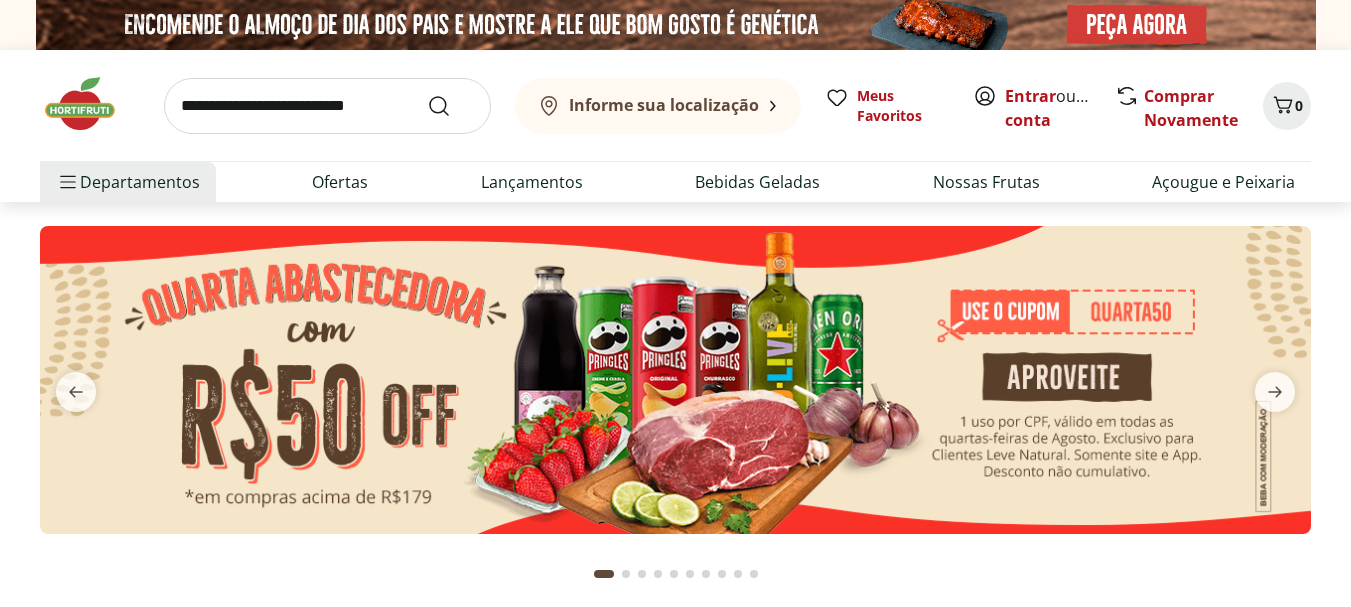 scroll, scrollTop: 0, scrollLeft: 0, axis: both 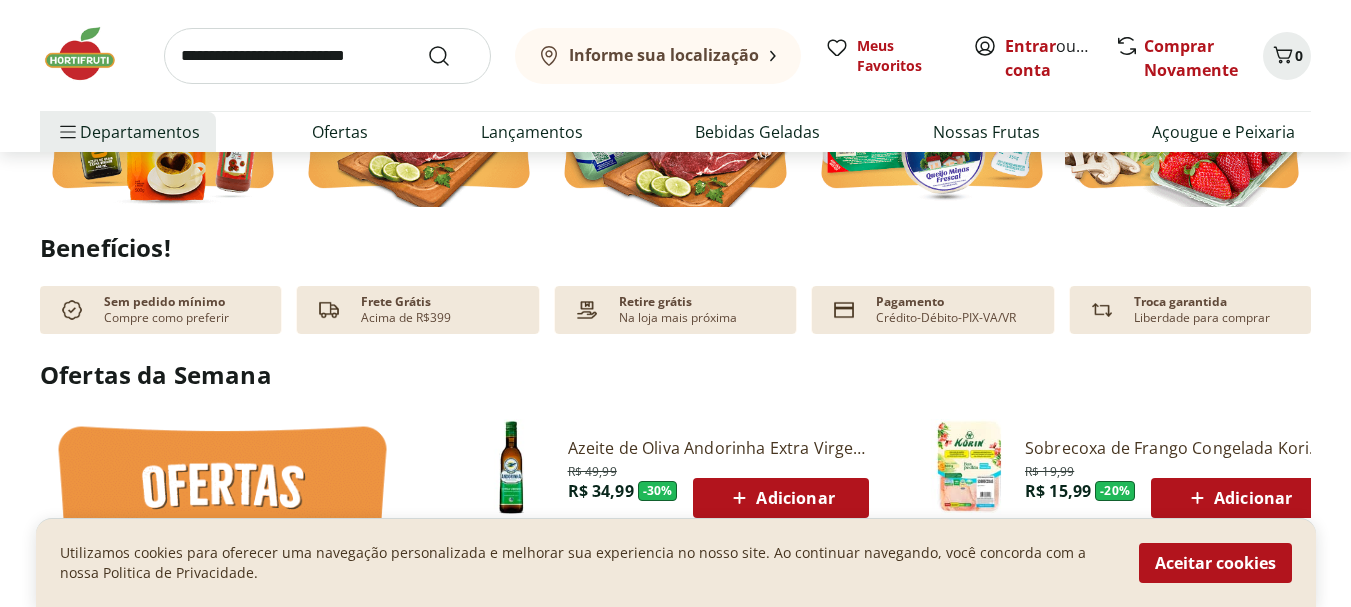 click at bounding box center (327, 56) 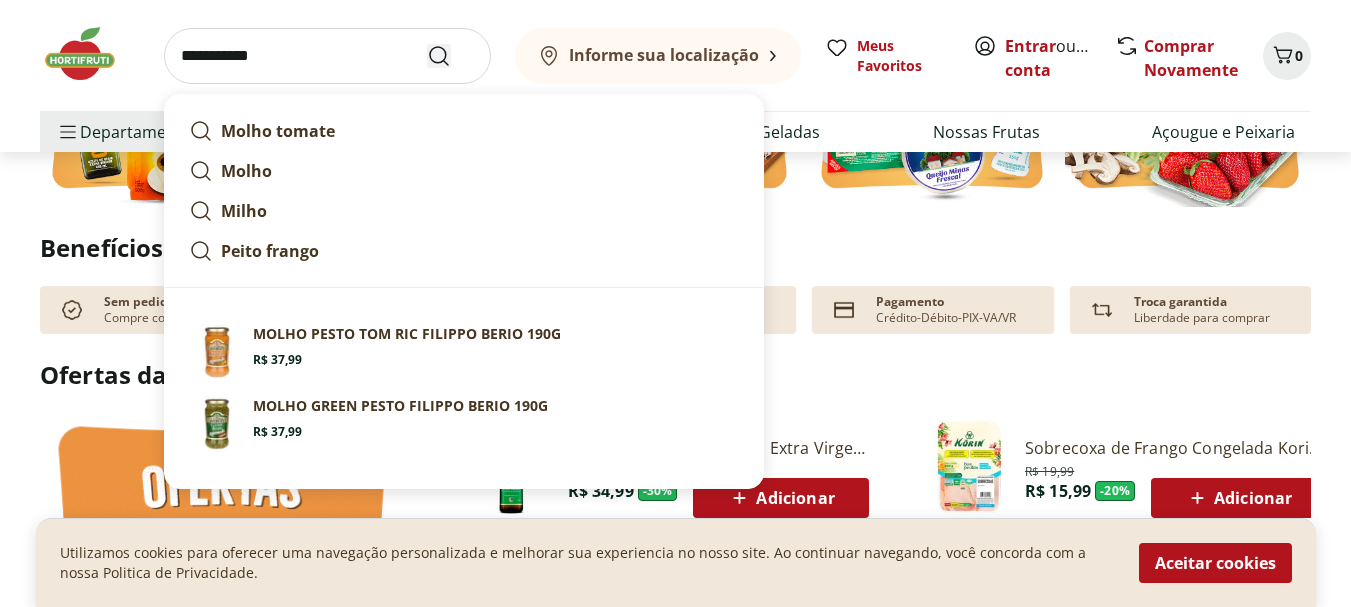 type on "**********" 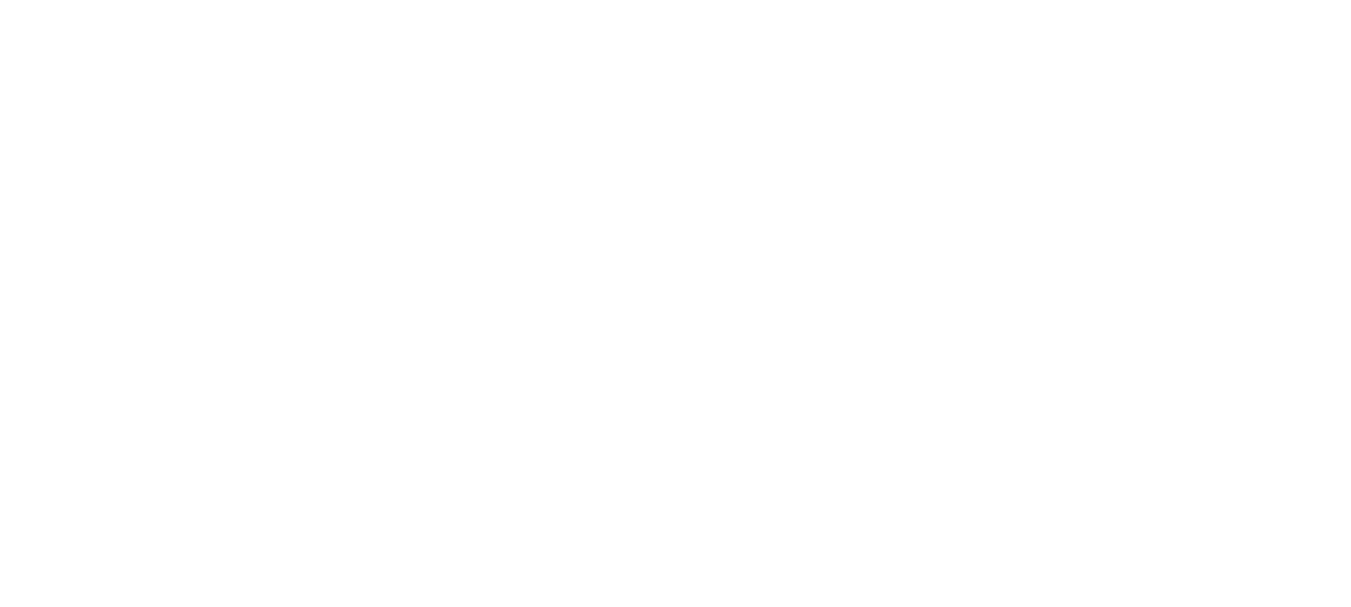 scroll, scrollTop: 0, scrollLeft: 0, axis: both 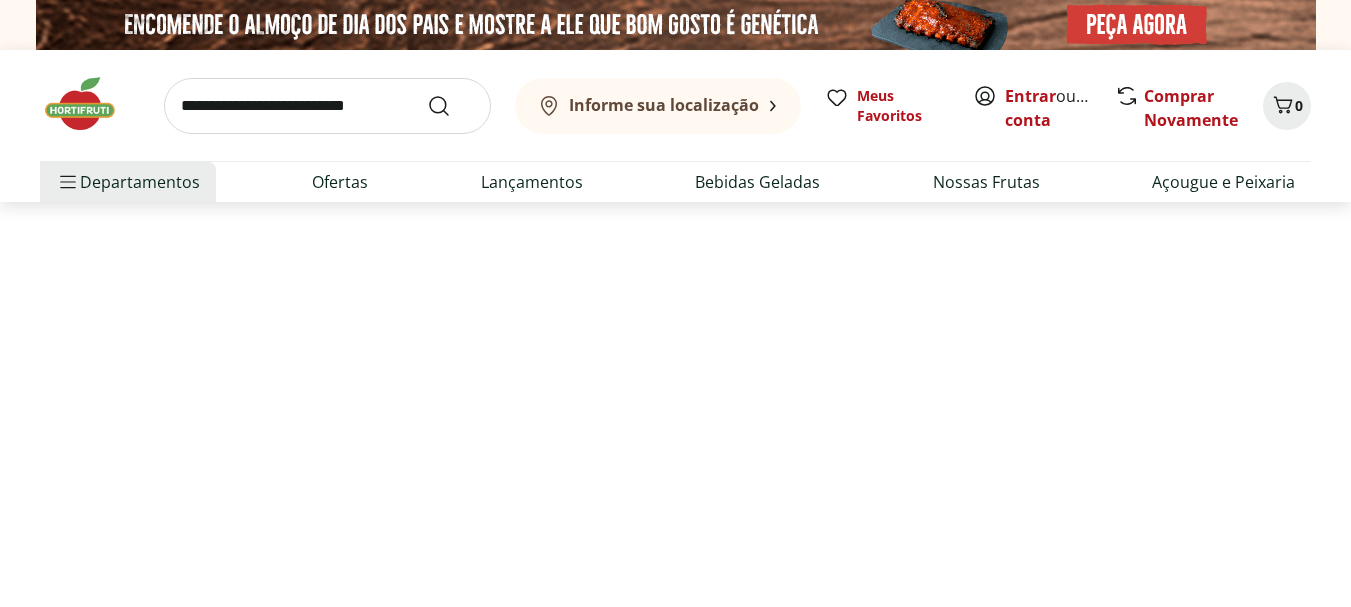 select on "**********" 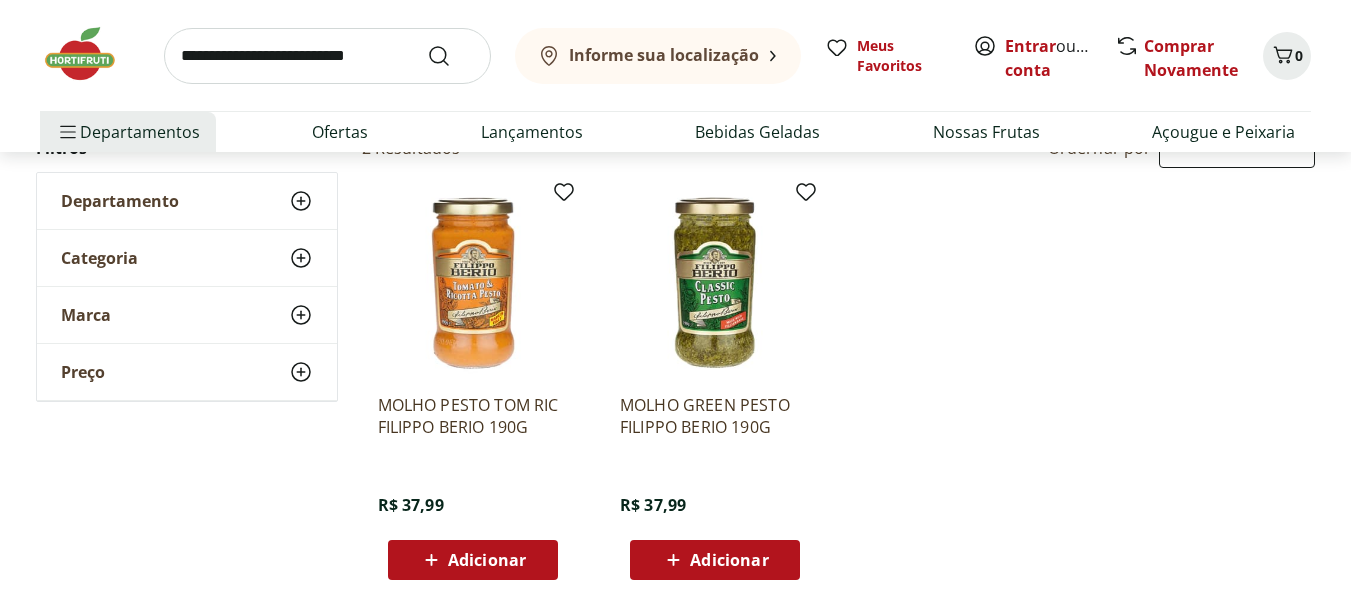 scroll, scrollTop: 200, scrollLeft: 0, axis: vertical 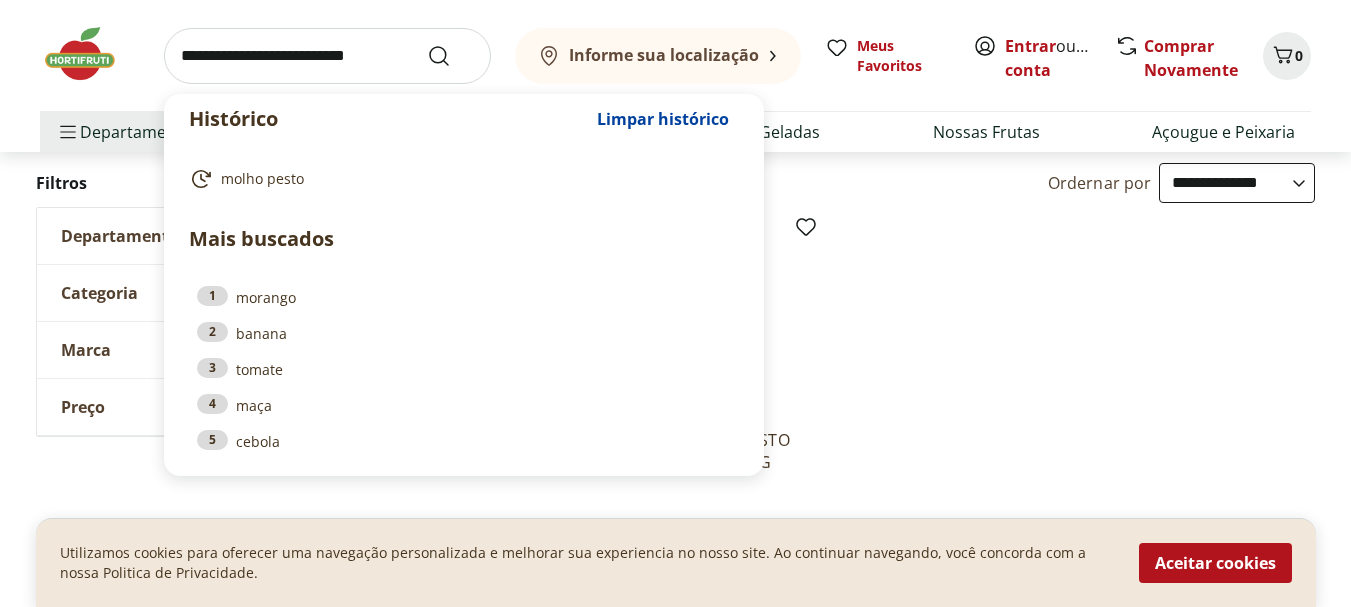 click at bounding box center (327, 56) 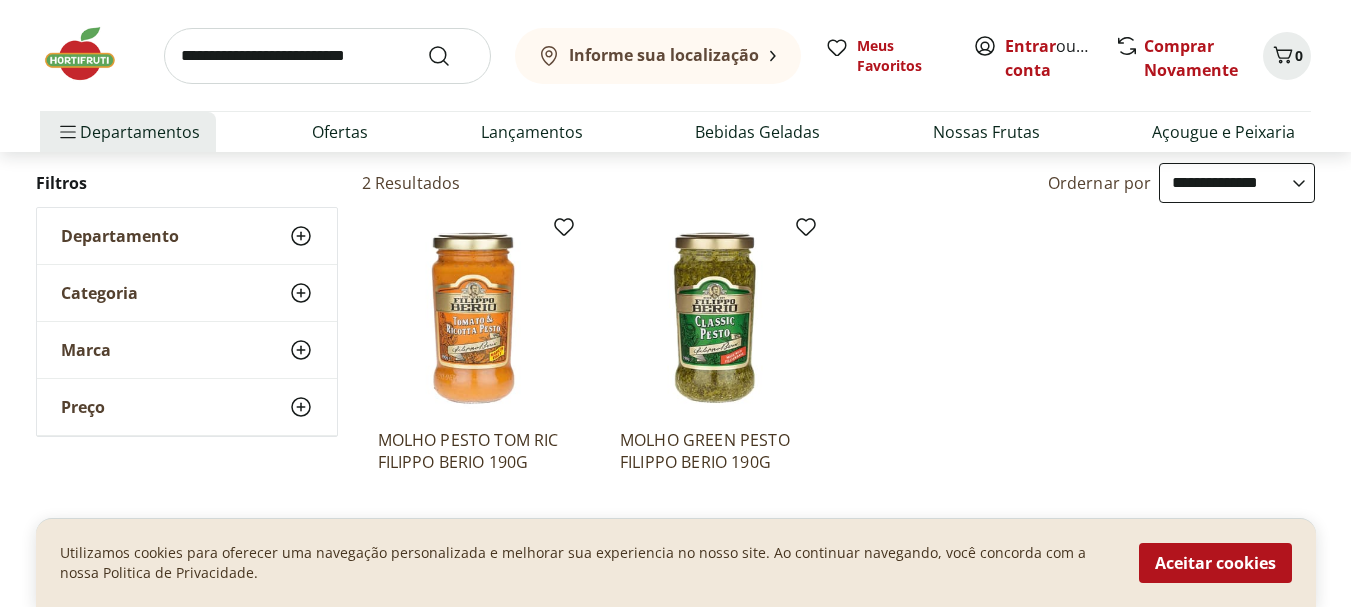 click on "Categoria" at bounding box center (99, 293) 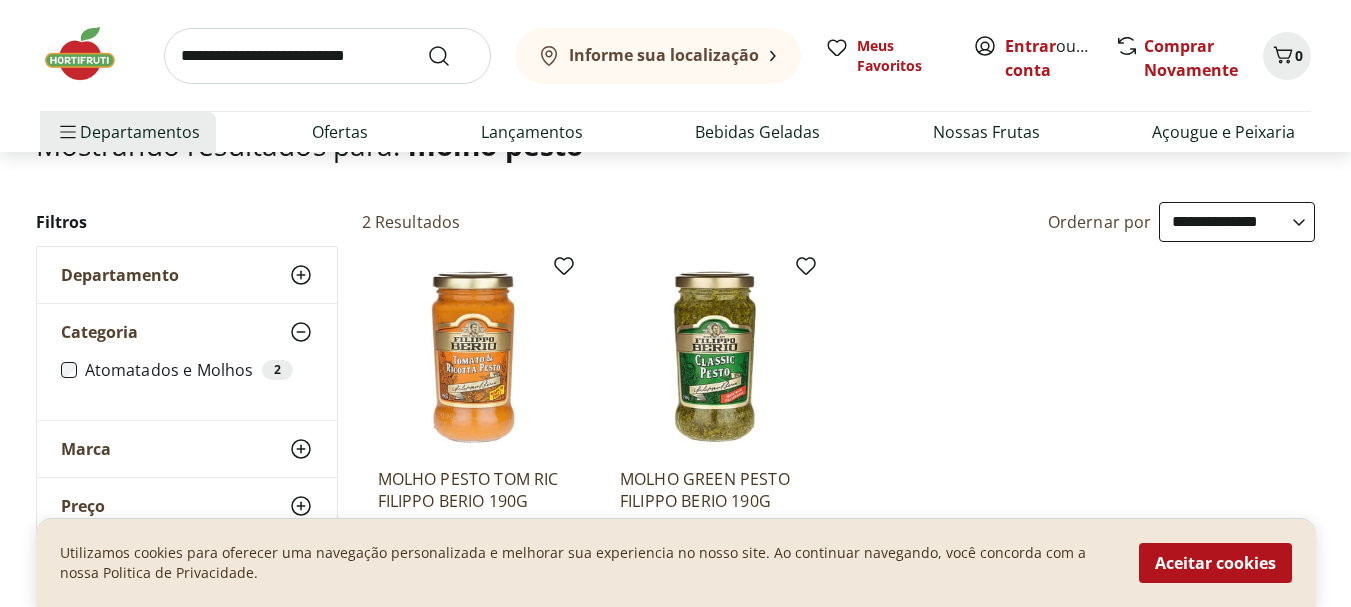 scroll, scrollTop: 100, scrollLeft: 0, axis: vertical 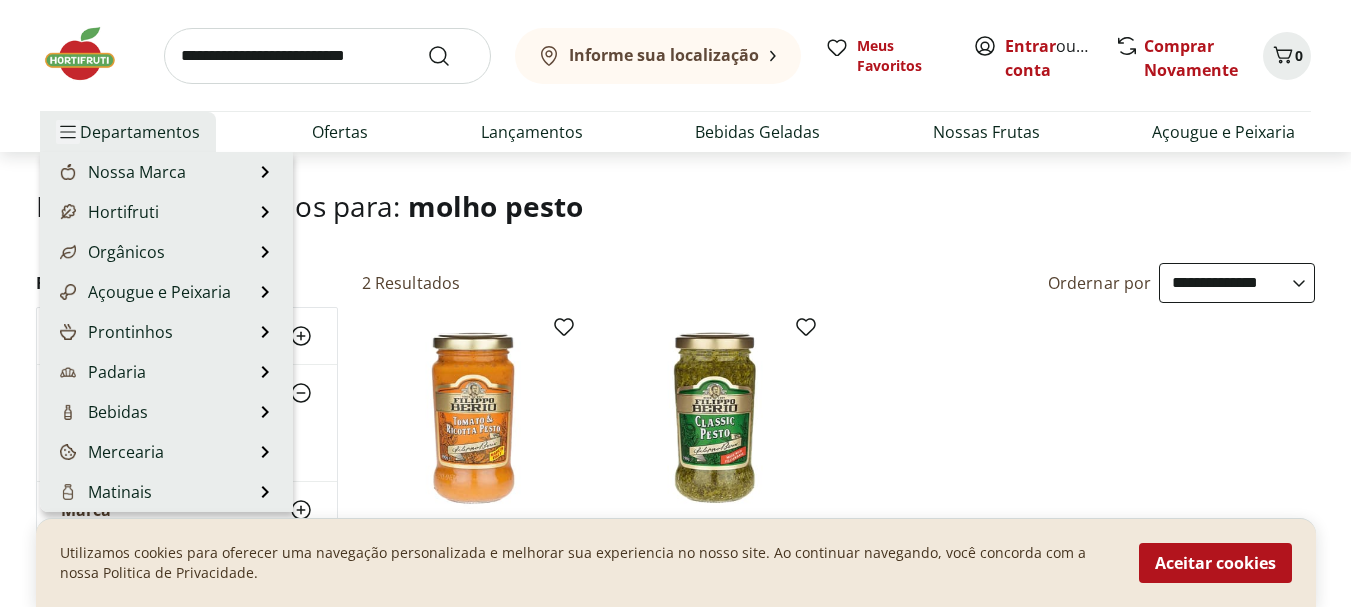 click 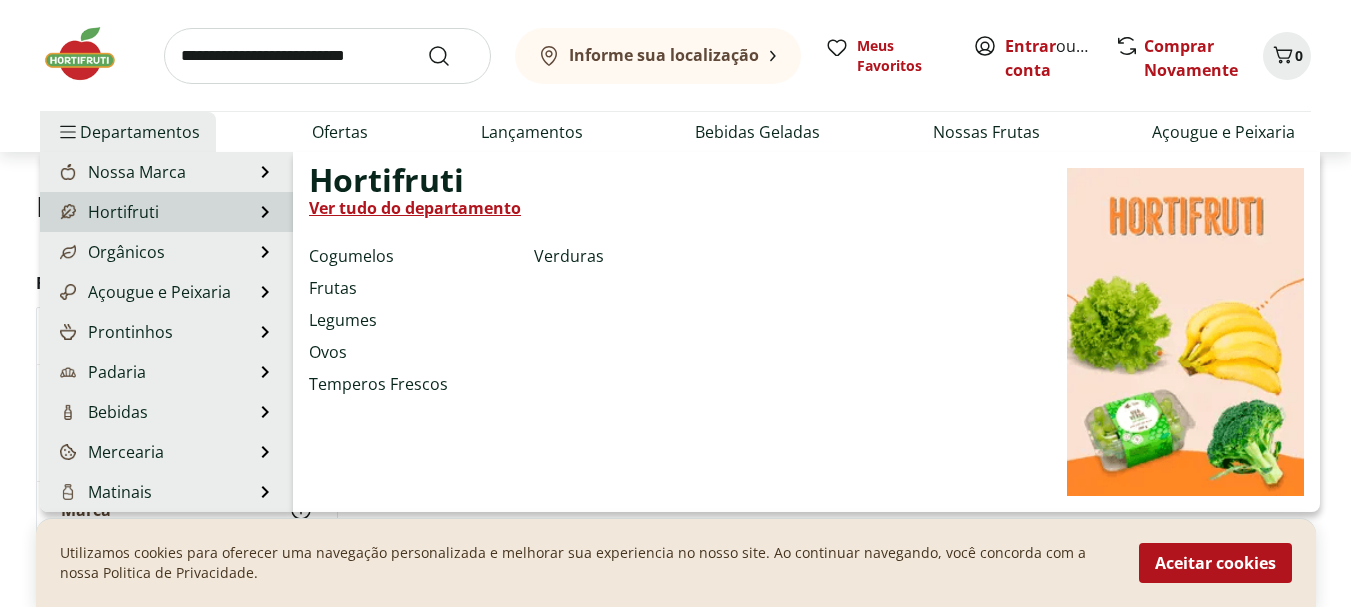 click on "Hortifruti" at bounding box center (107, 212) 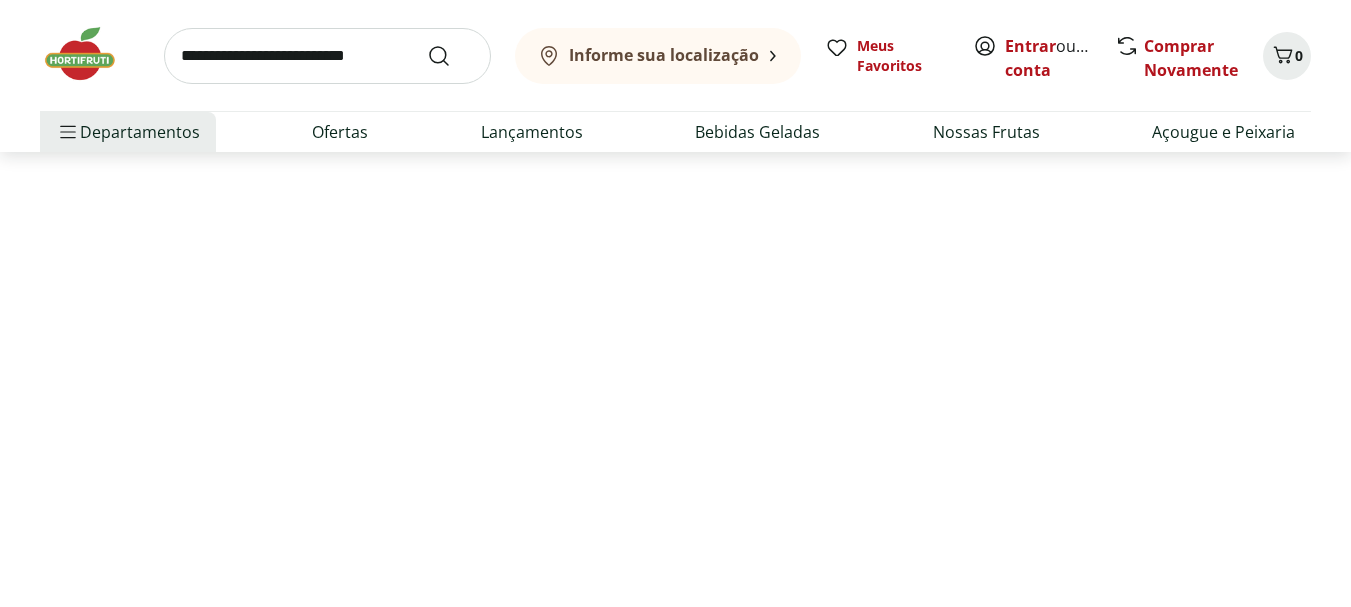 scroll, scrollTop: 0, scrollLeft: 0, axis: both 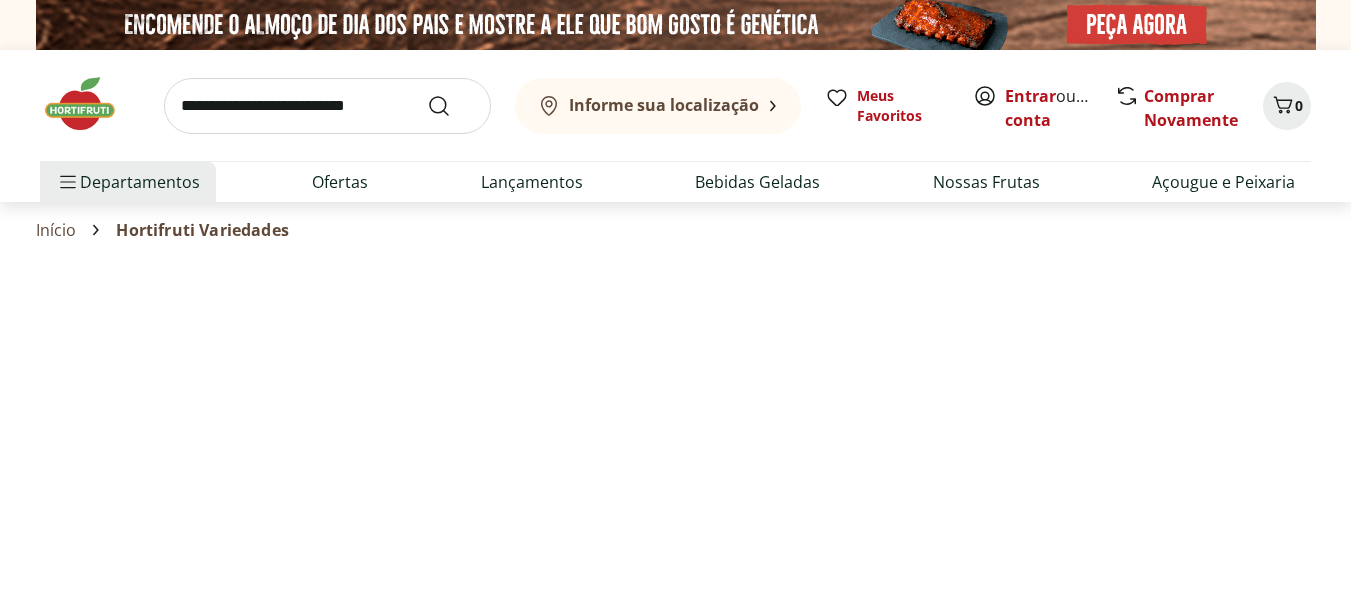 select on "**********" 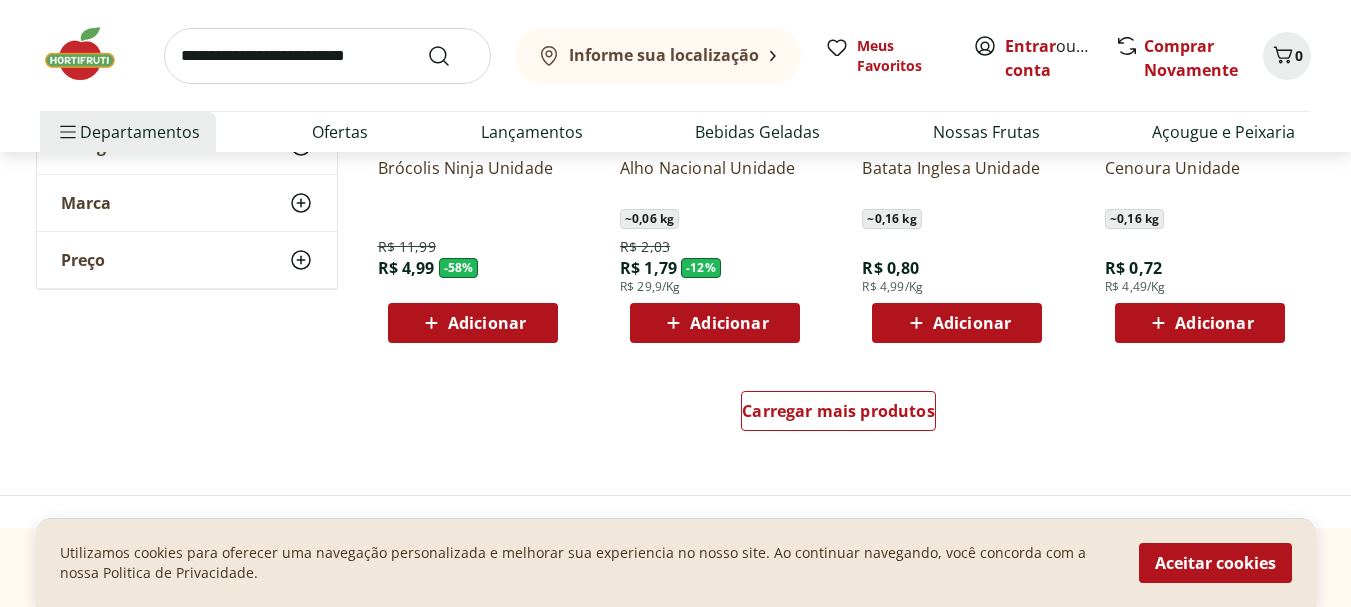 scroll, scrollTop: 1300, scrollLeft: 0, axis: vertical 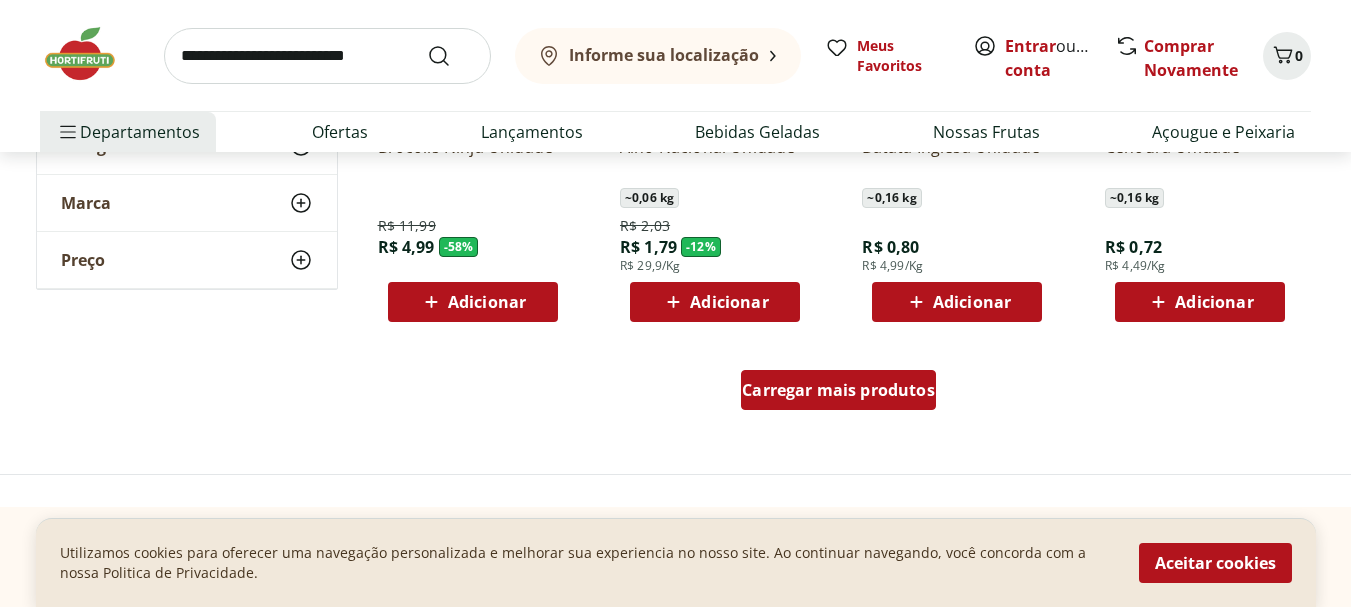 click on "Carregar mais produtos" at bounding box center [838, 390] 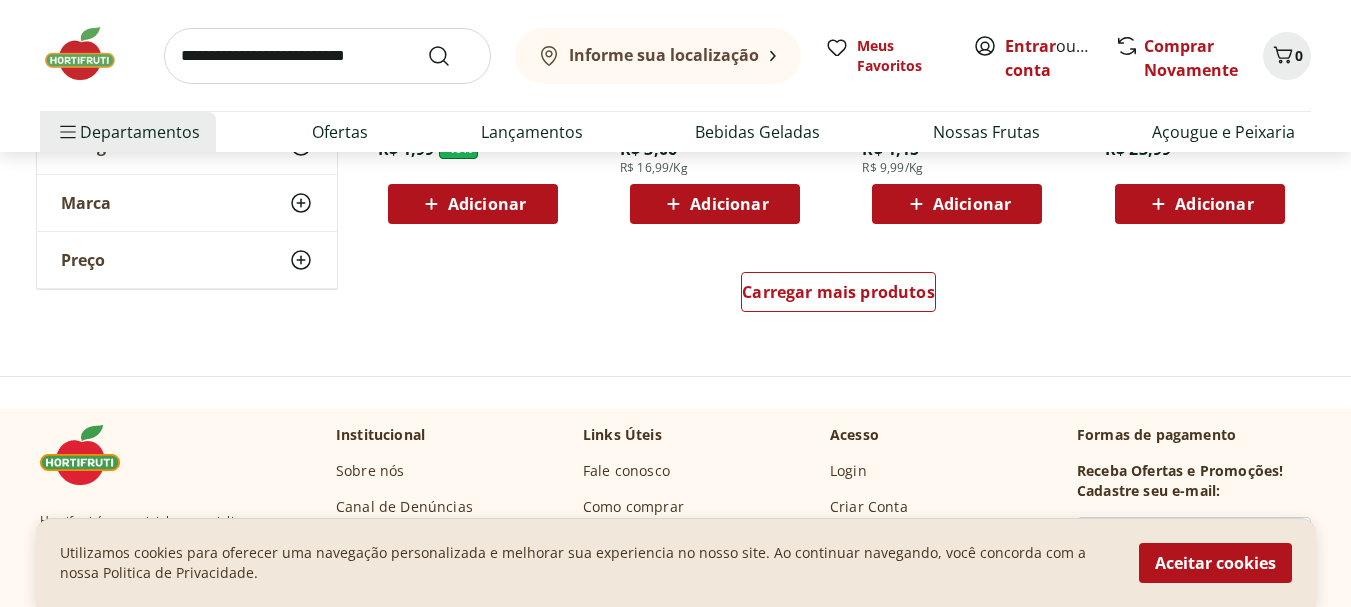 scroll, scrollTop: 2800, scrollLeft: 0, axis: vertical 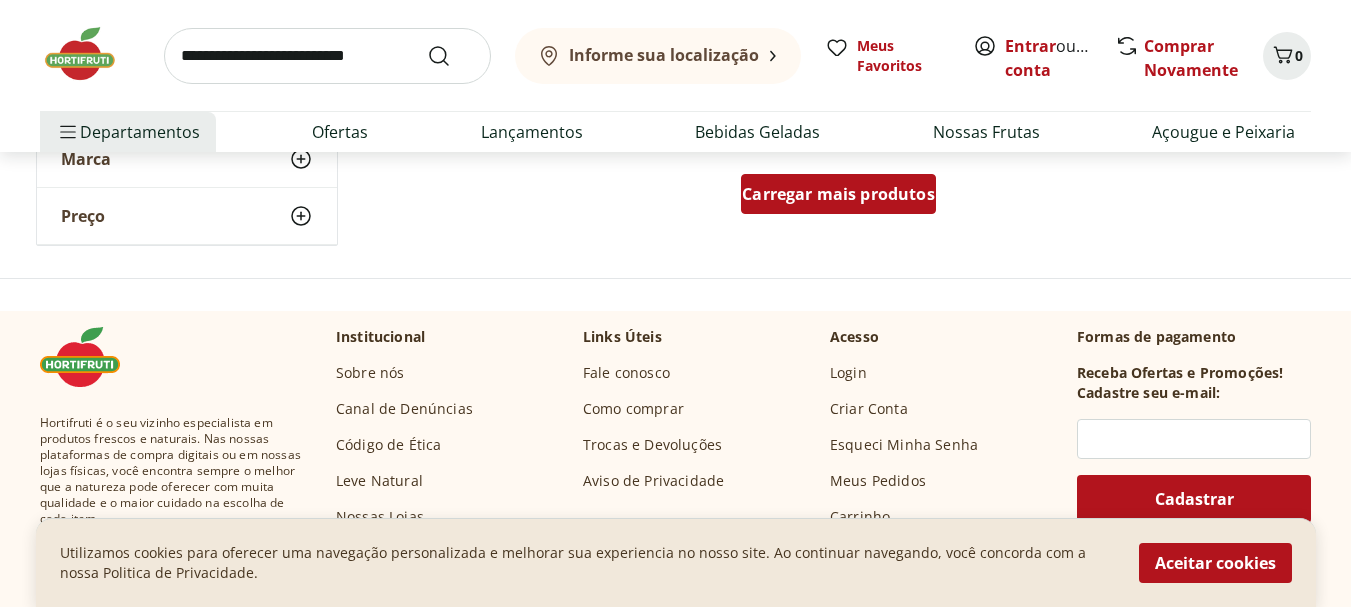 click on "Carregar mais produtos" at bounding box center [838, 194] 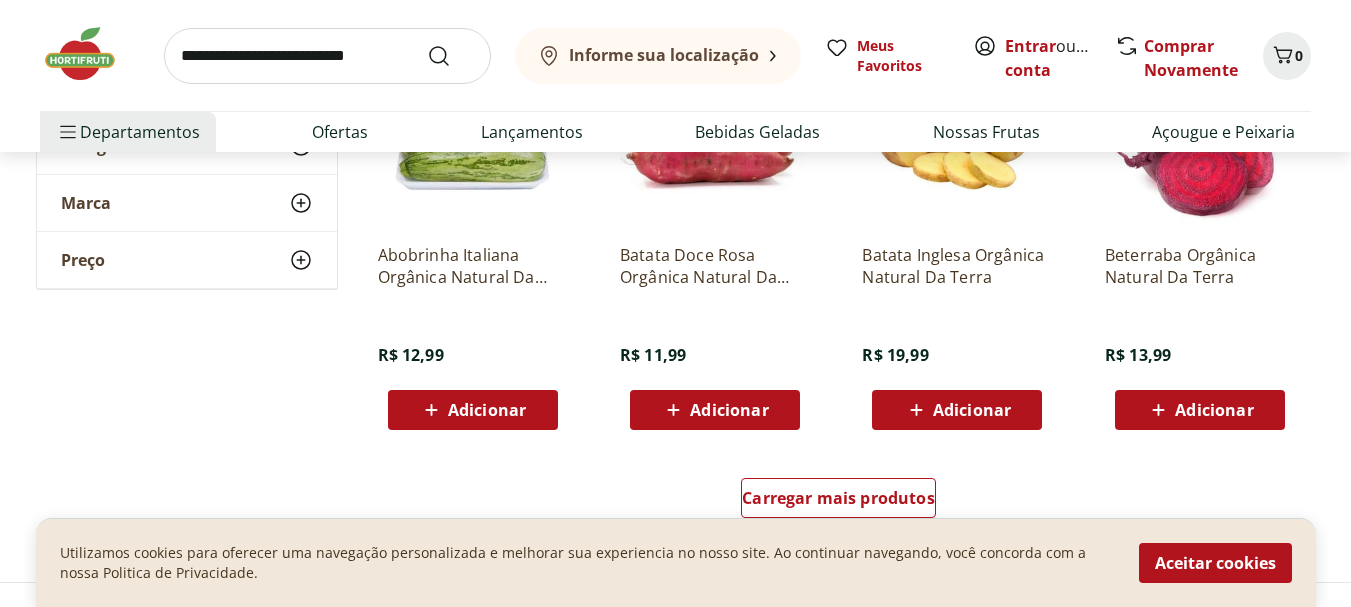 scroll, scrollTop: 3900, scrollLeft: 0, axis: vertical 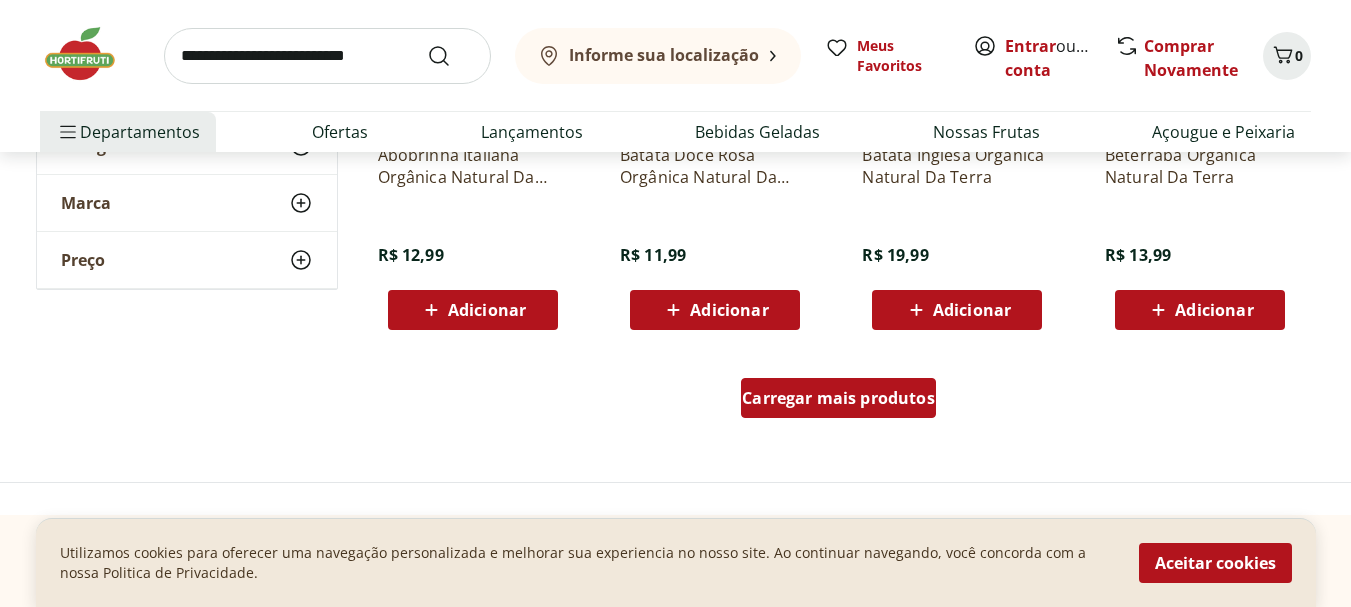 click on "Carregar mais produtos" at bounding box center (838, 398) 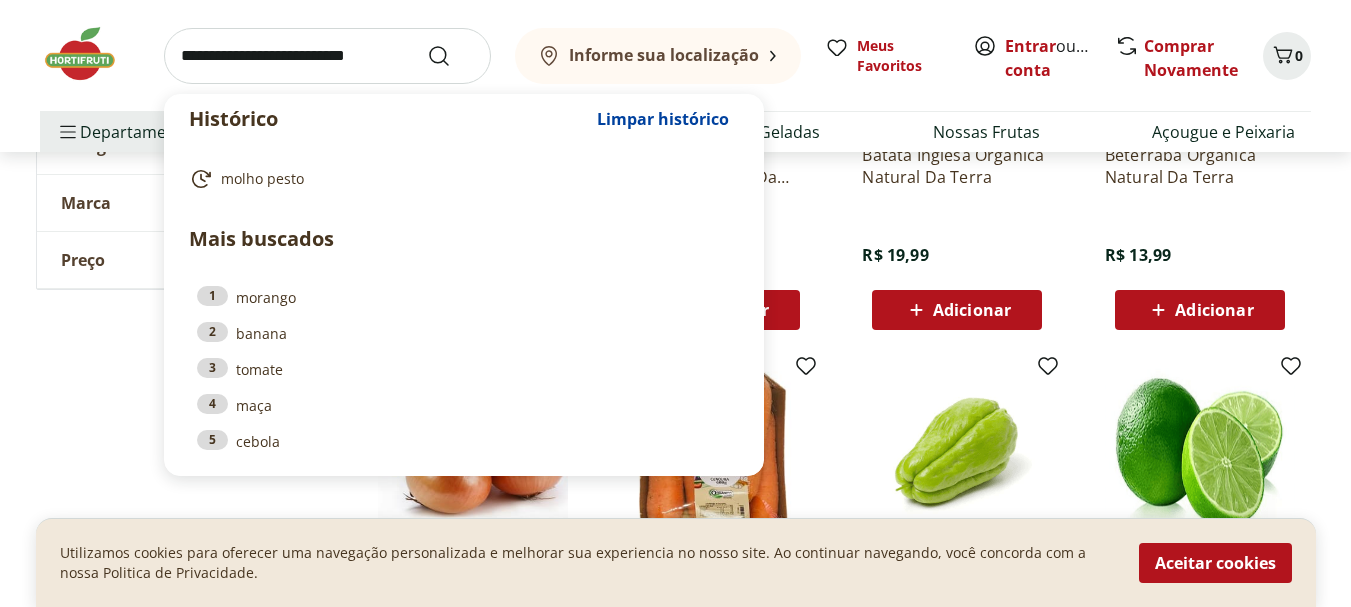 click at bounding box center [327, 56] 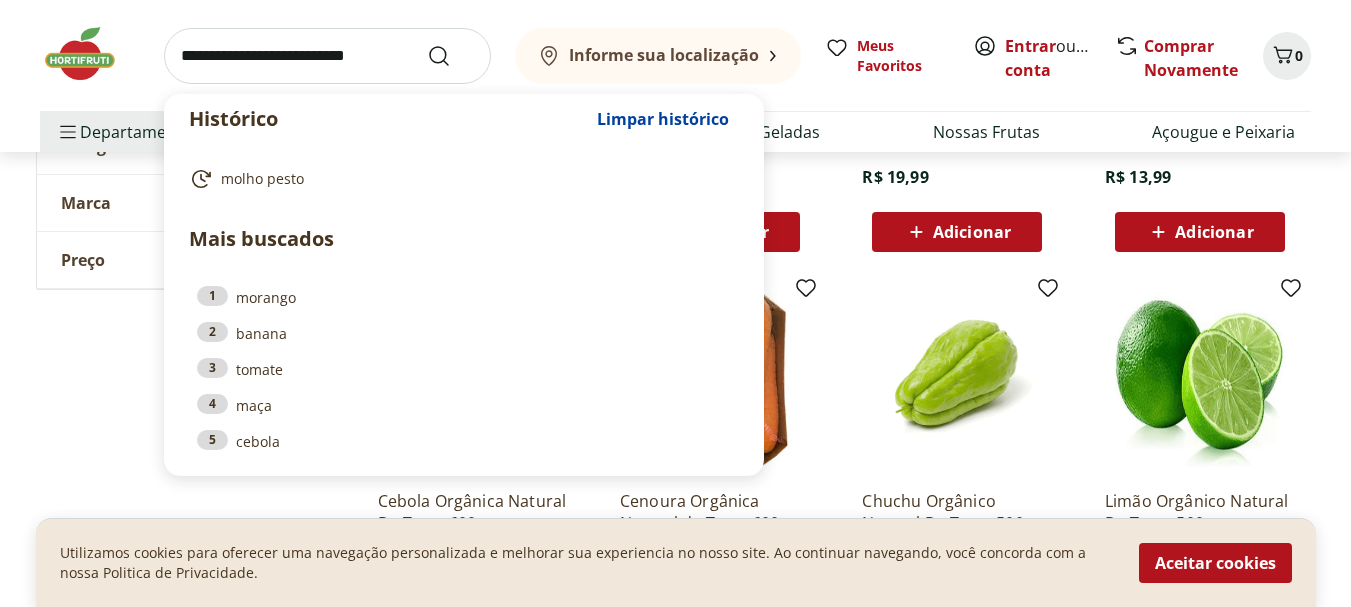 scroll, scrollTop: 4000, scrollLeft: 0, axis: vertical 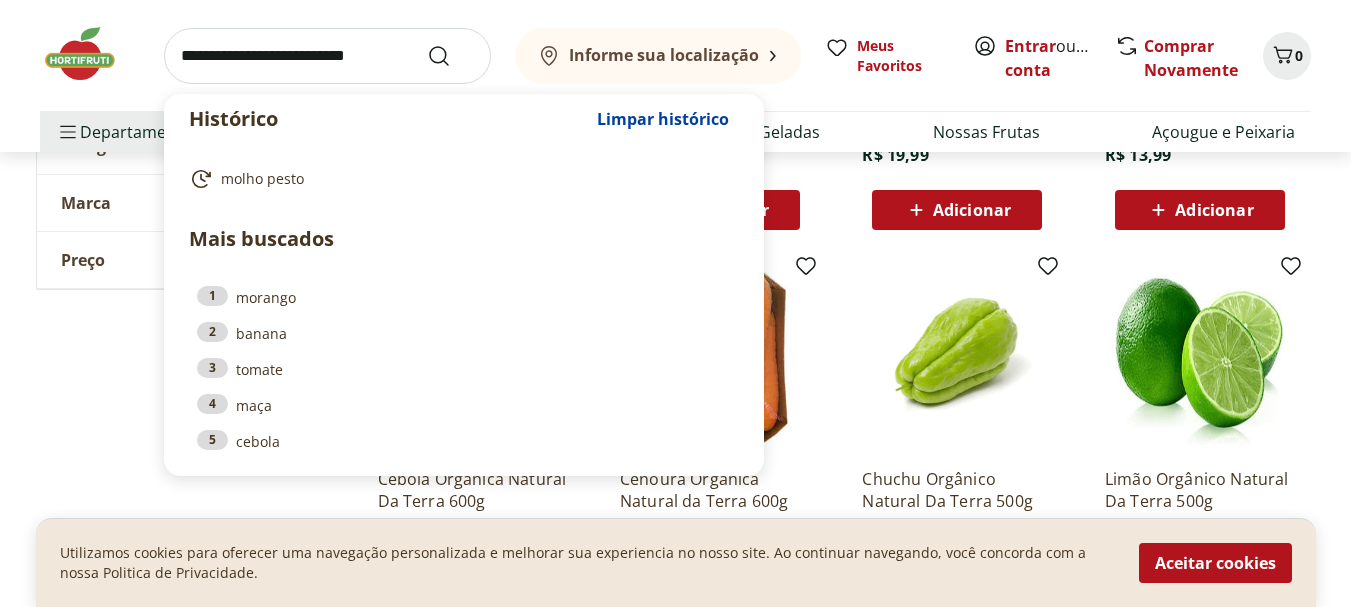 click at bounding box center [1200, 357] 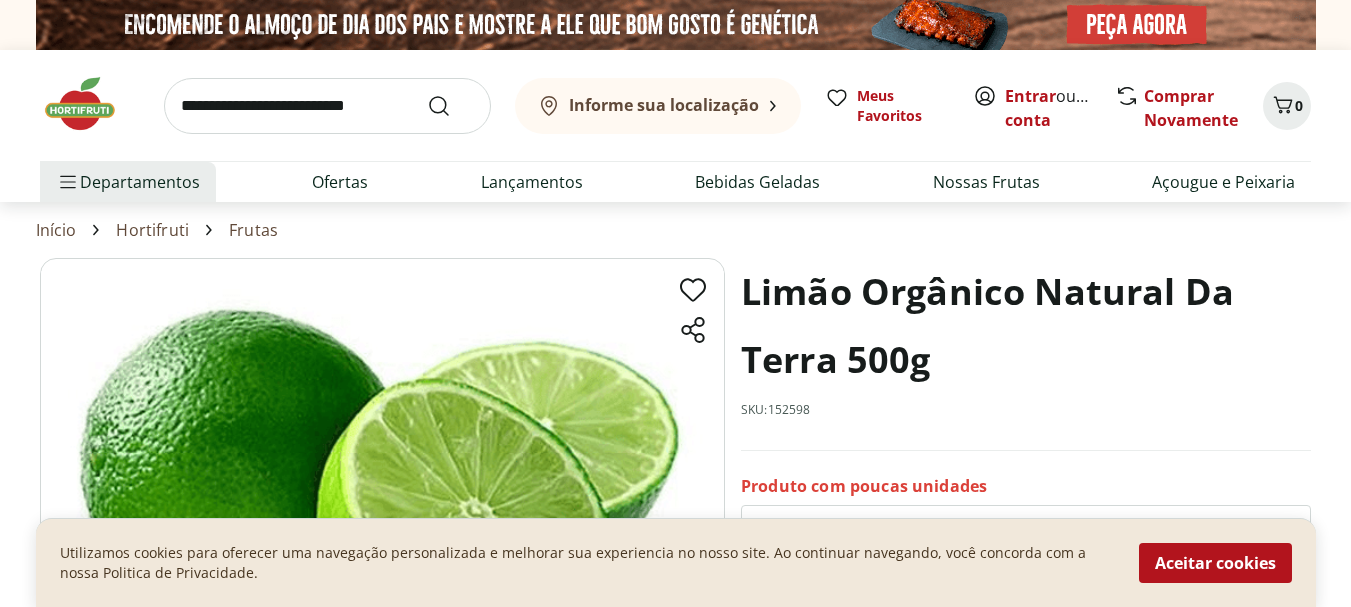 scroll, scrollTop: 100, scrollLeft: 0, axis: vertical 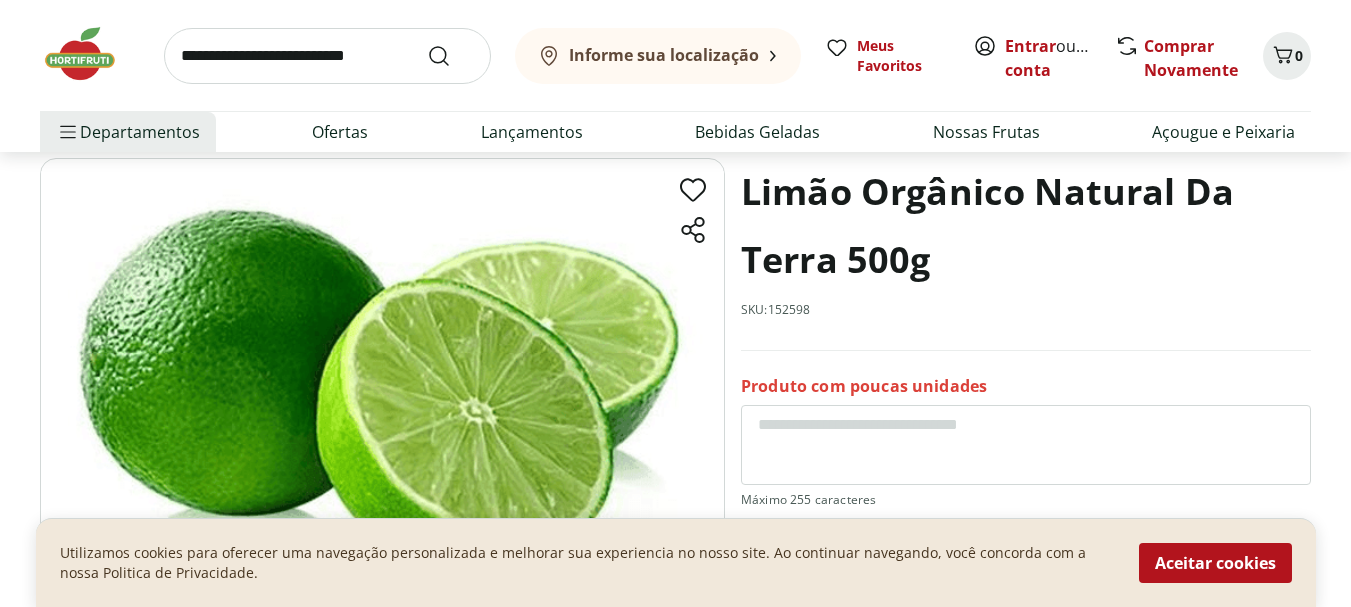 select on "**********" 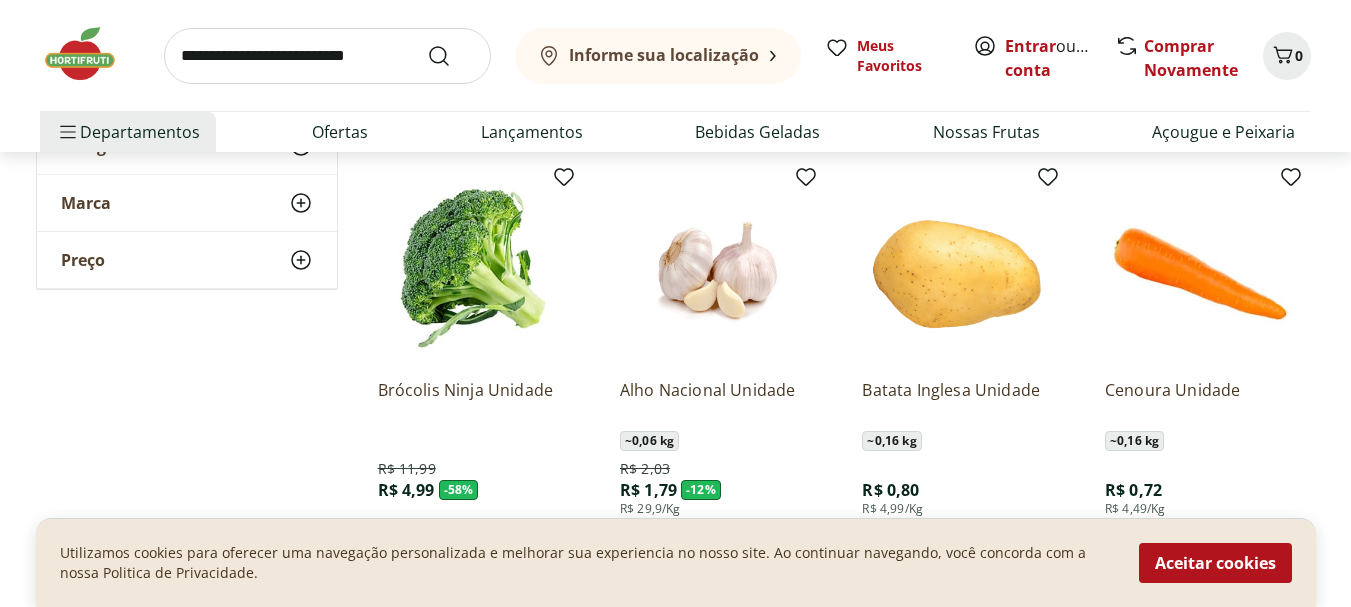 scroll, scrollTop: 1000, scrollLeft: 0, axis: vertical 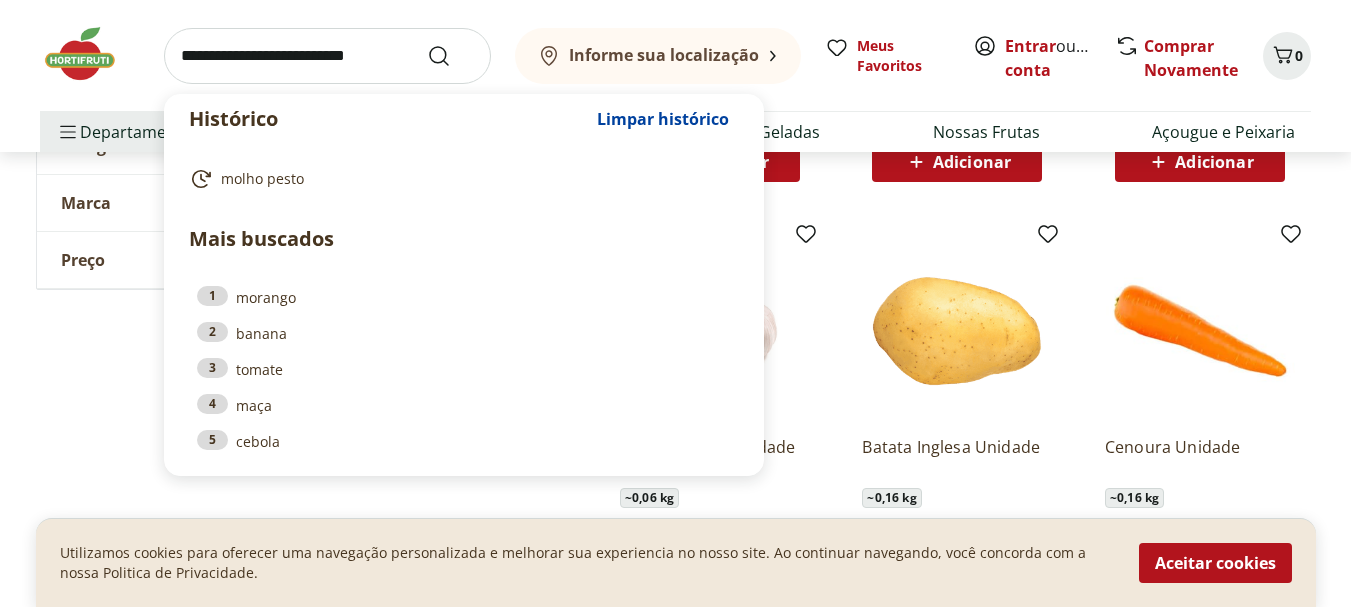 click at bounding box center [327, 56] 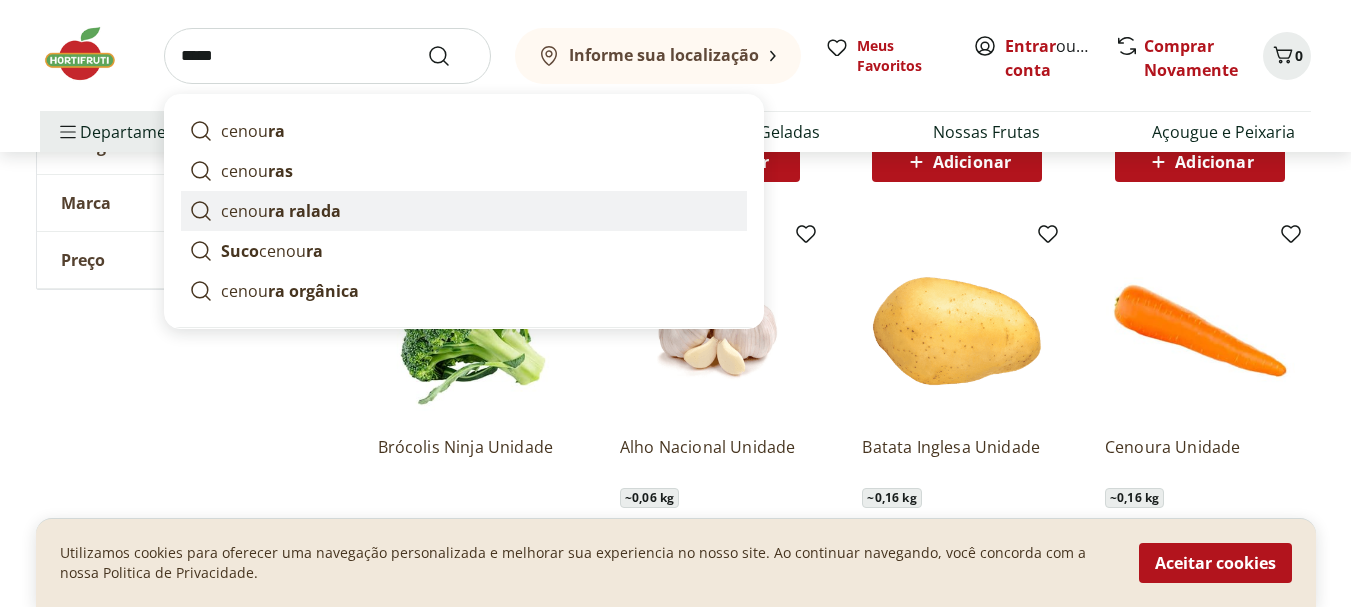 click on "ra ralada" at bounding box center (304, 211) 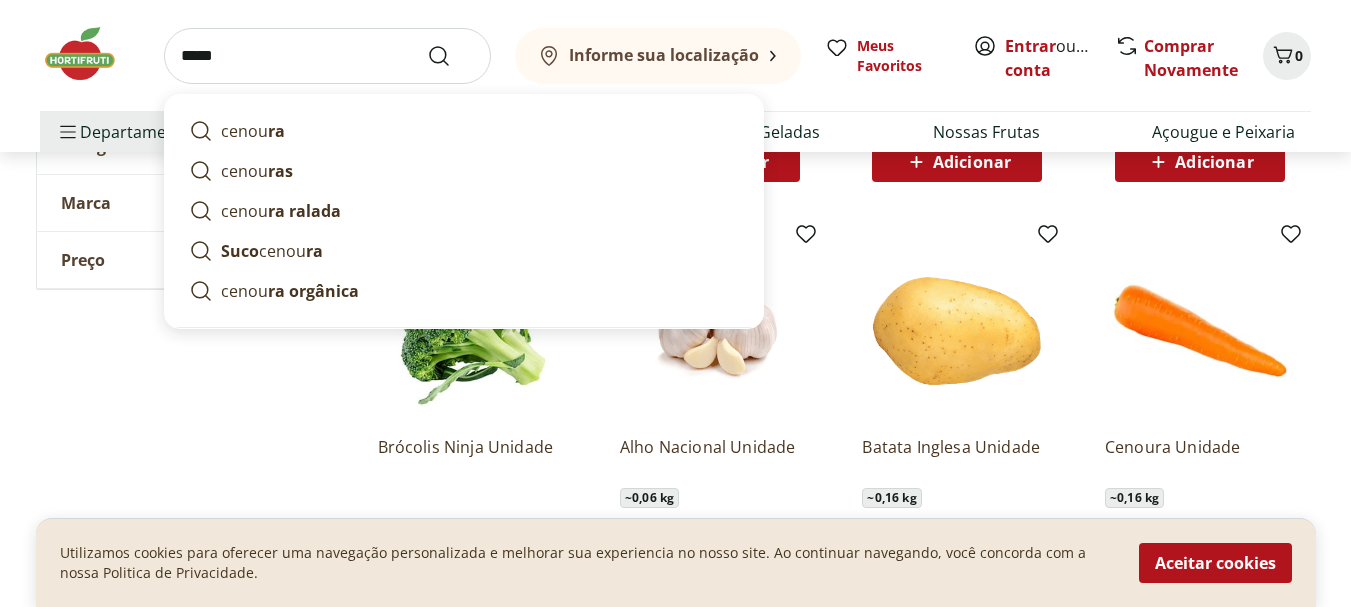type on "**********" 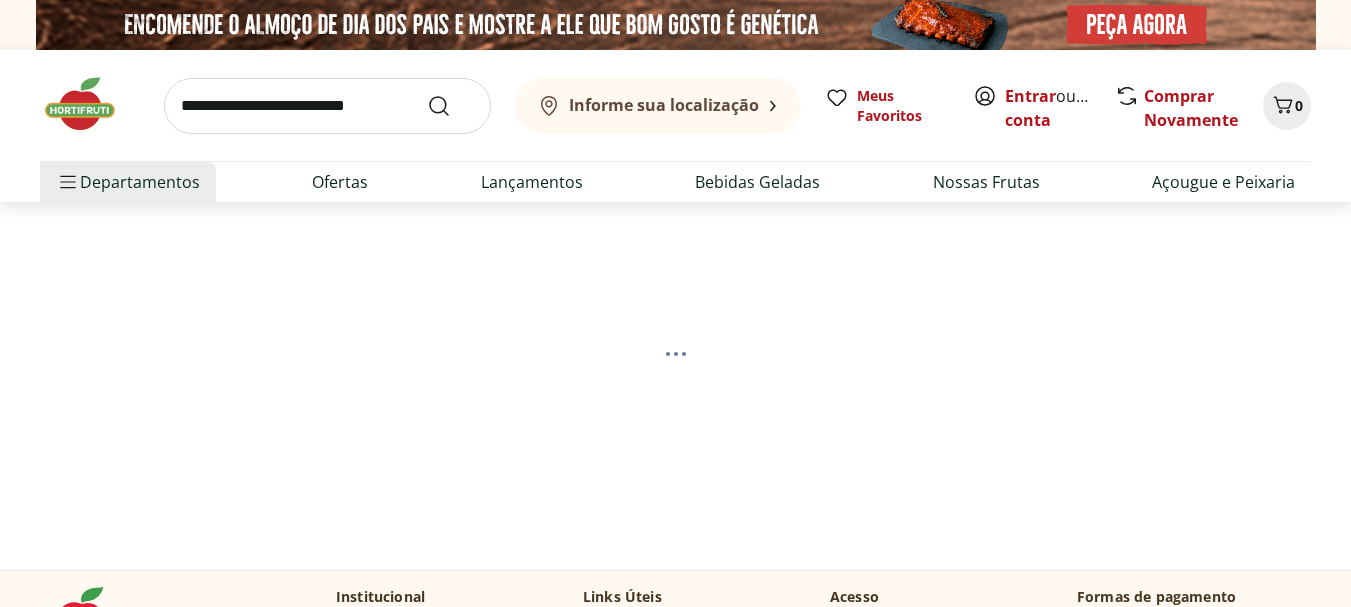 scroll, scrollTop: 0, scrollLeft: 0, axis: both 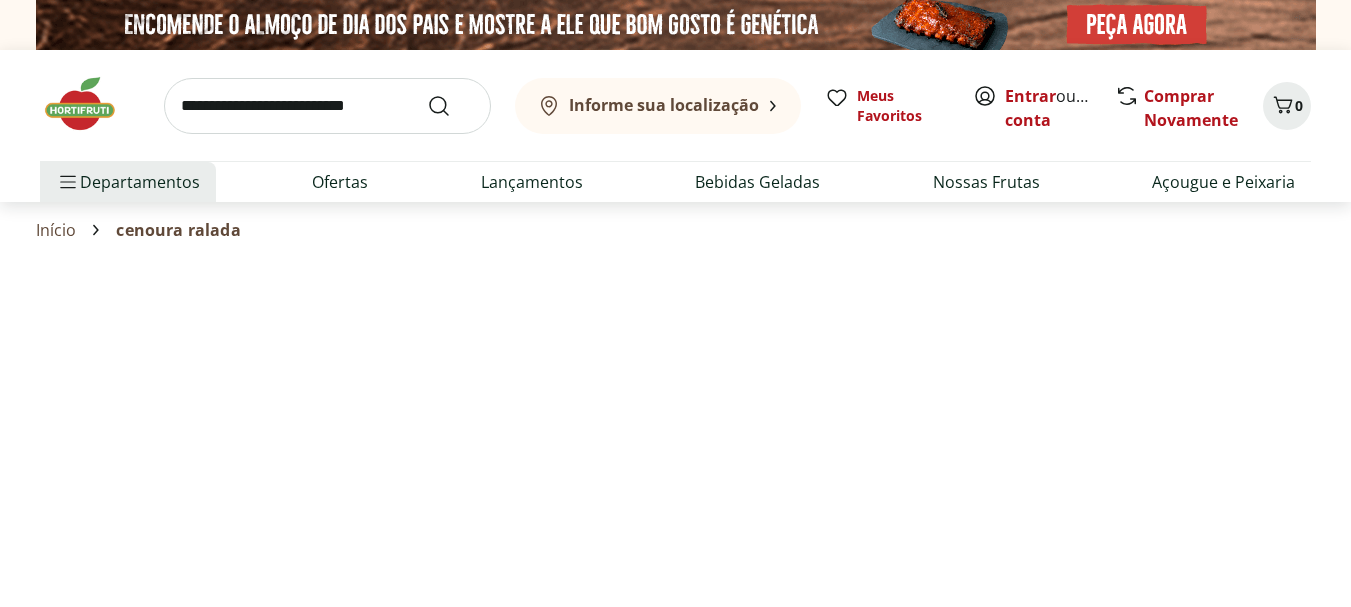 select on "**********" 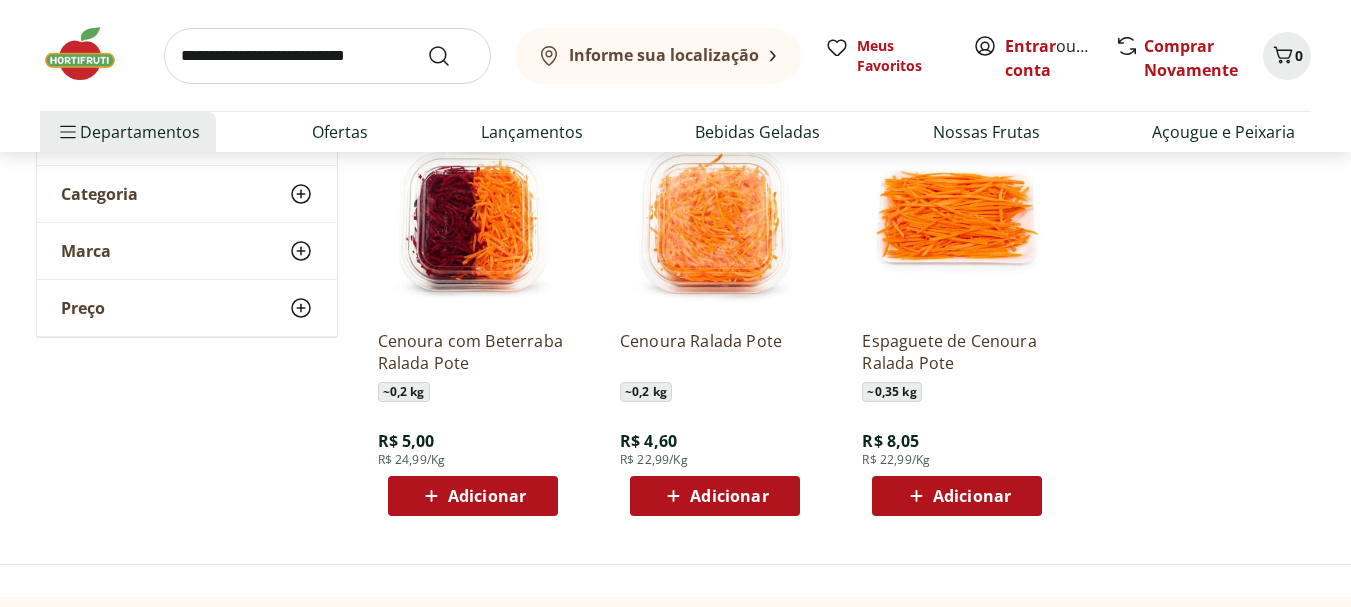 scroll, scrollTop: 300, scrollLeft: 0, axis: vertical 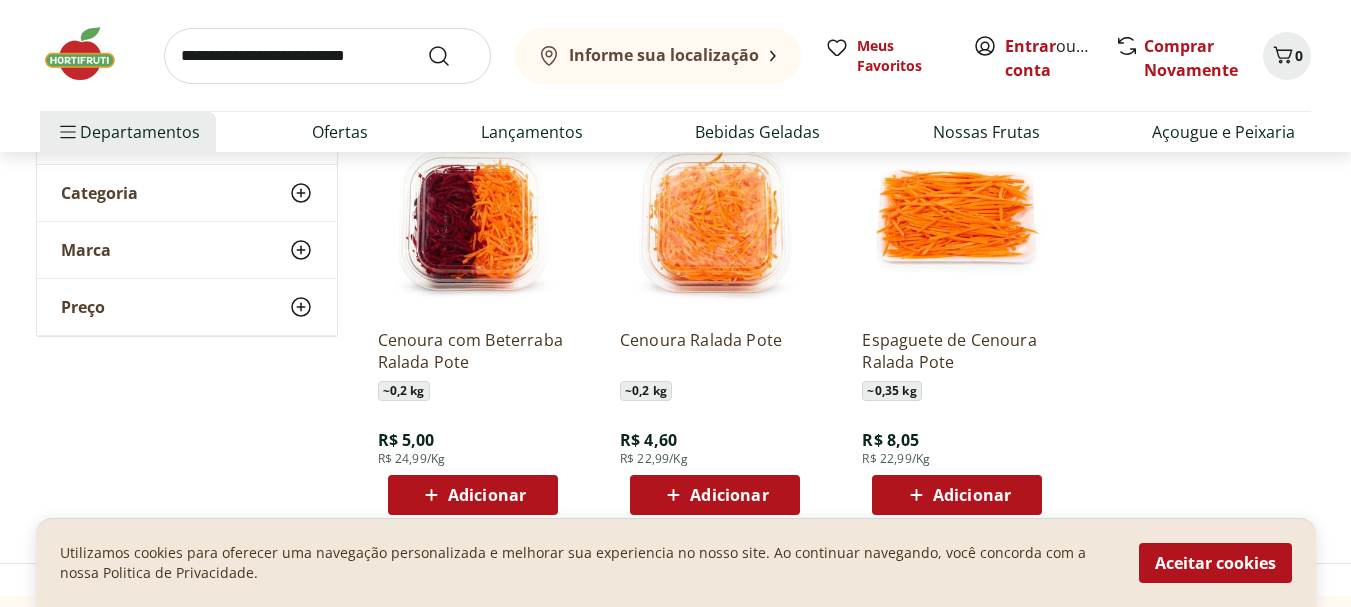 click at bounding box center (715, 218) 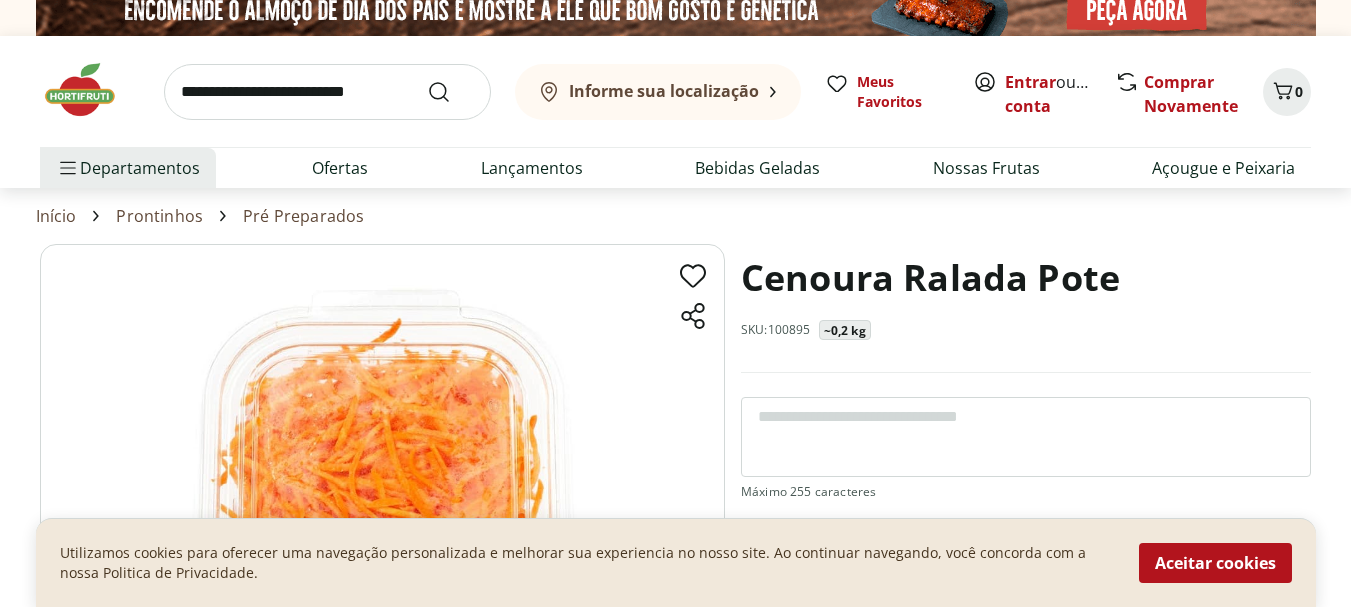 scroll, scrollTop: 0, scrollLeft: 0, axis: both 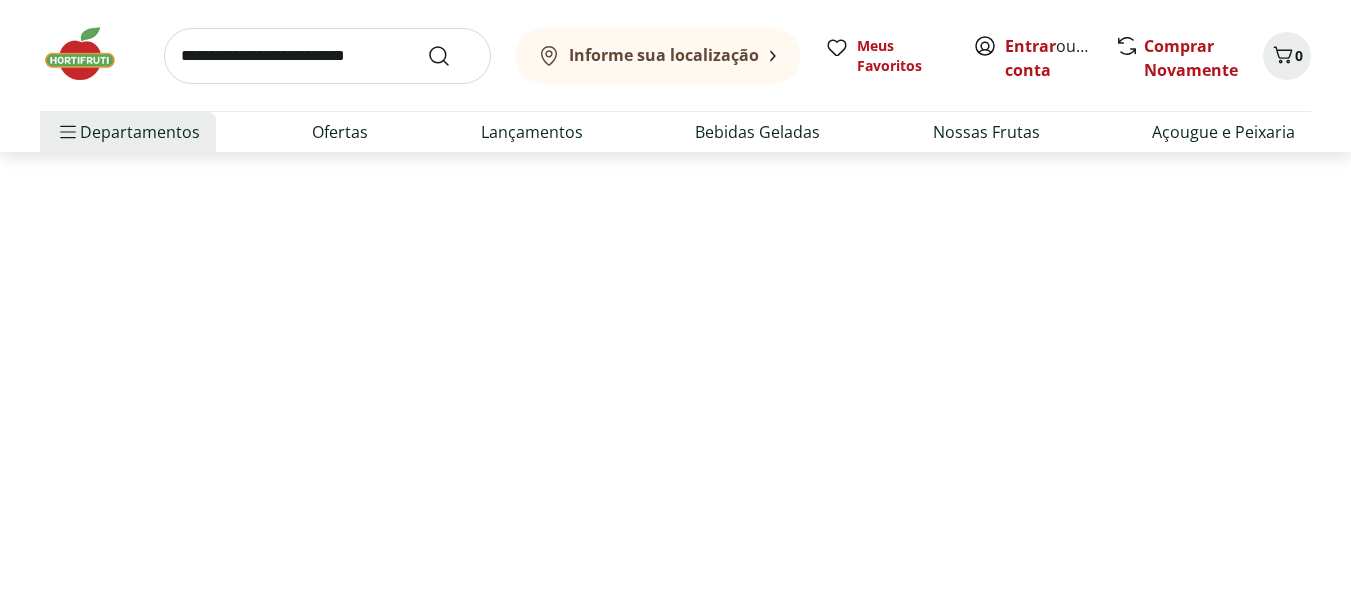 select on "**********" 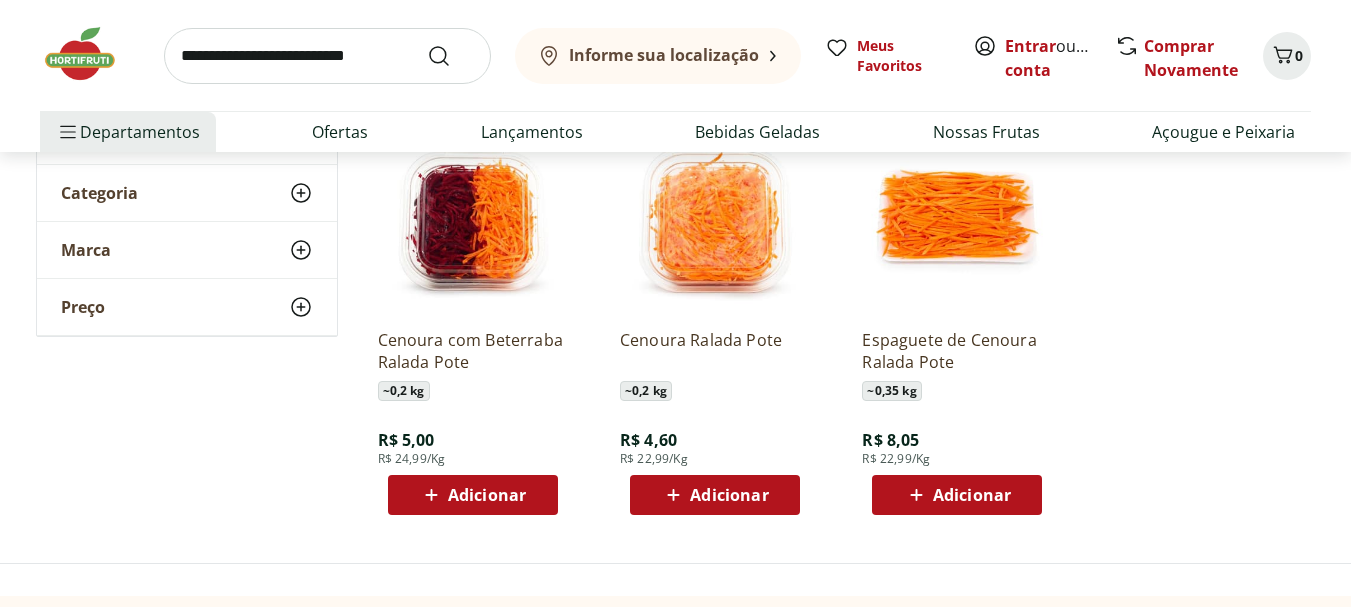 click at bounding box center (327, 56) 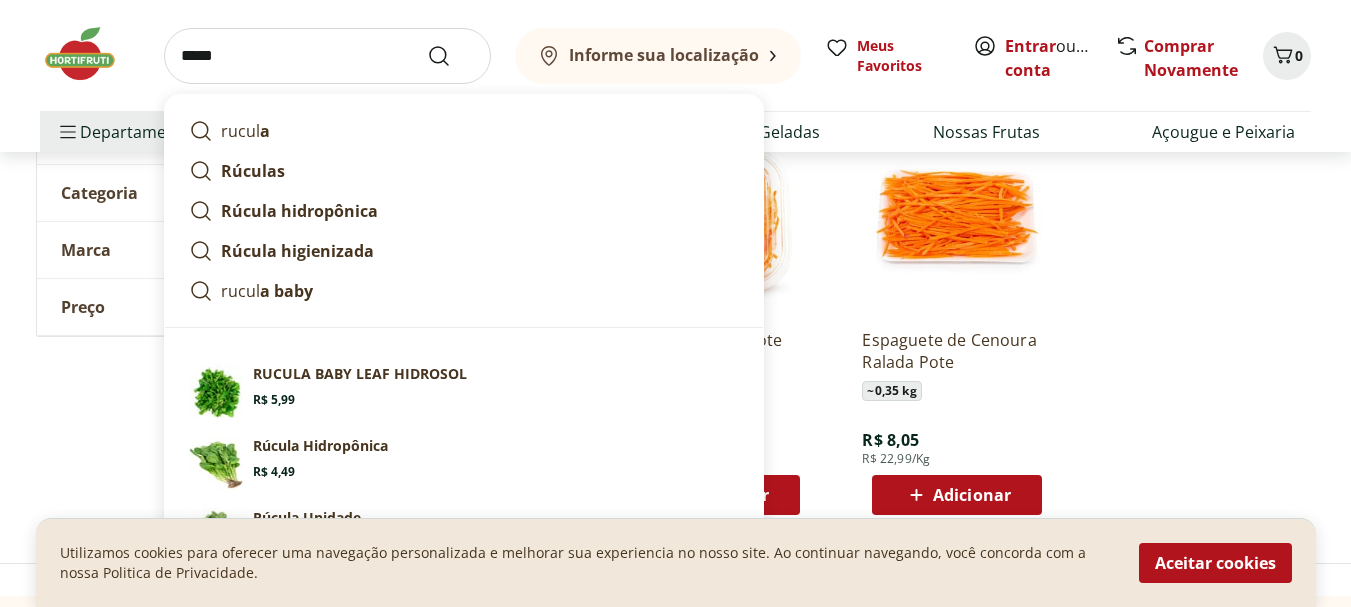 click on "Rúcula higienizada" at bounding box center (297, 251) 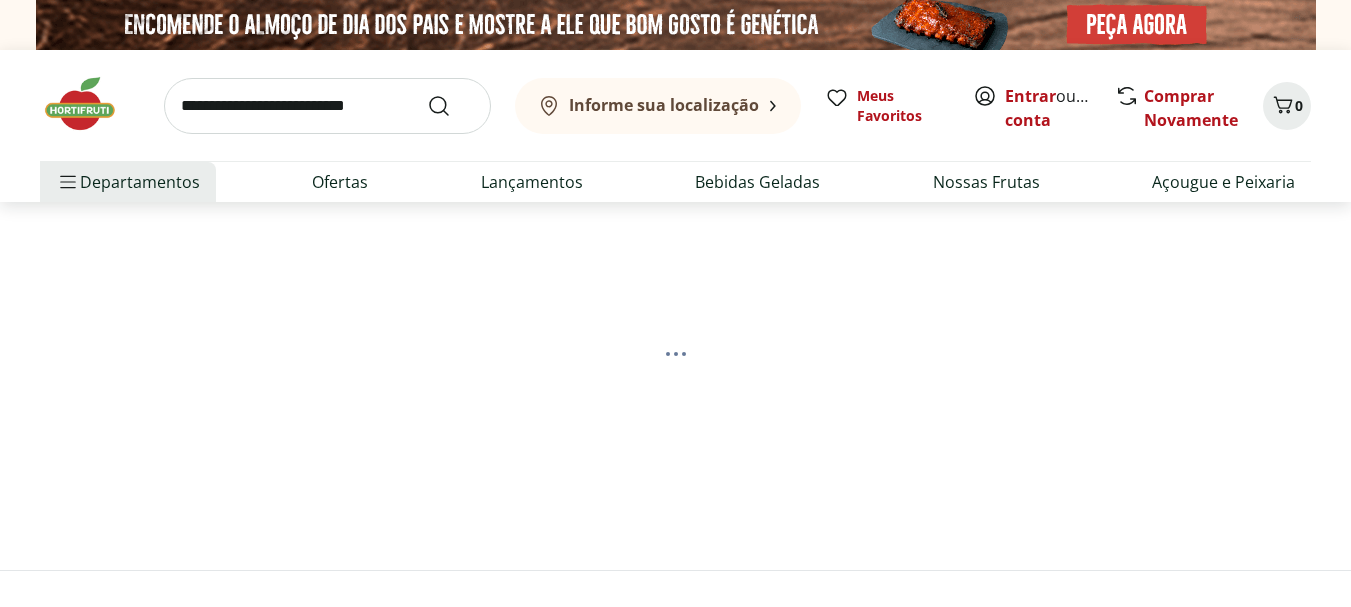 scroll, scrollTop: 0, scrollLeft: 0, axis: both 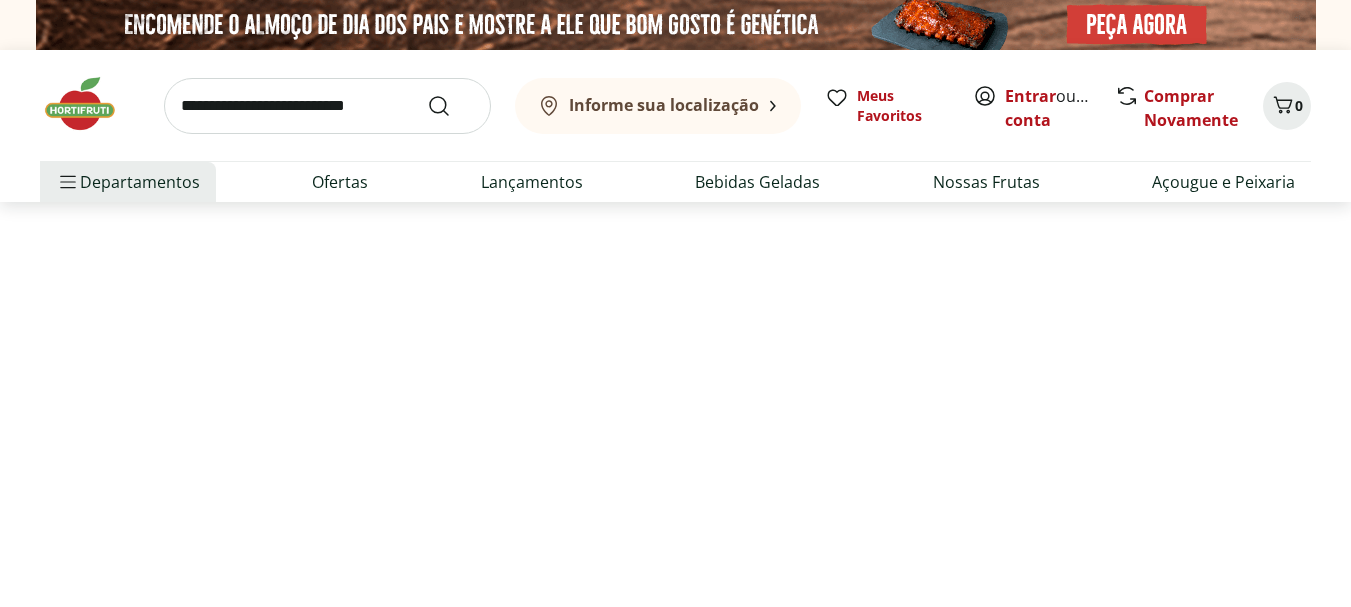 select on "**********" 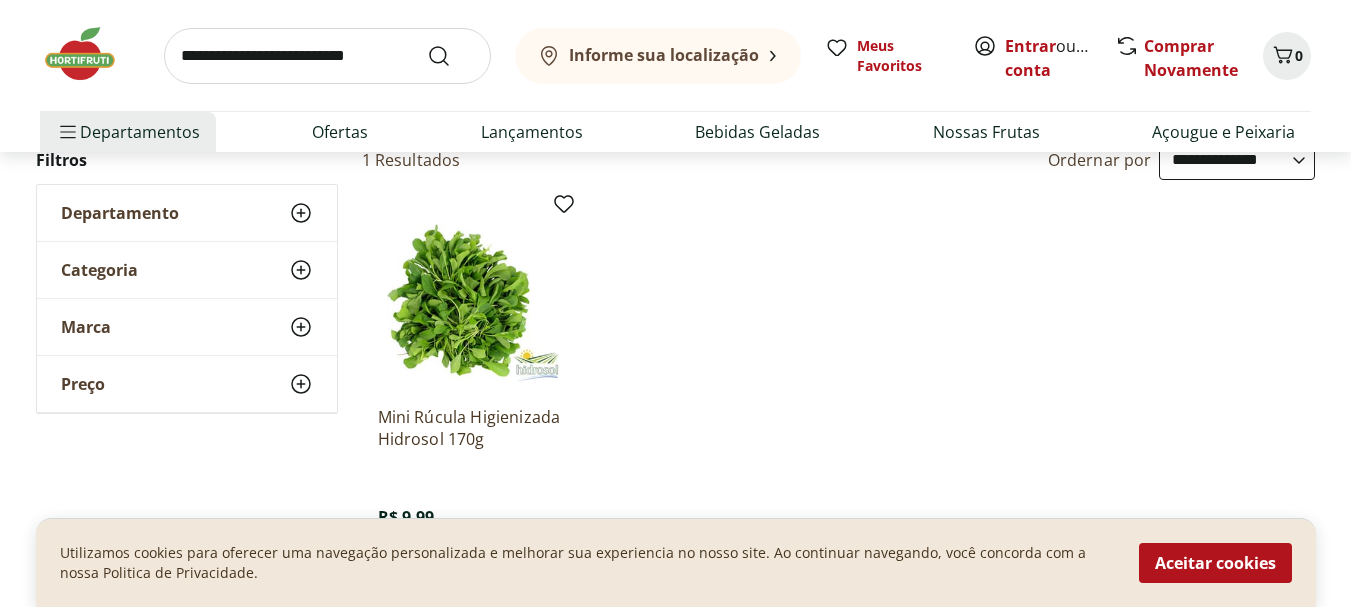 scroll, scrollTop: 100, scrollLeft: 0, axis: vertical 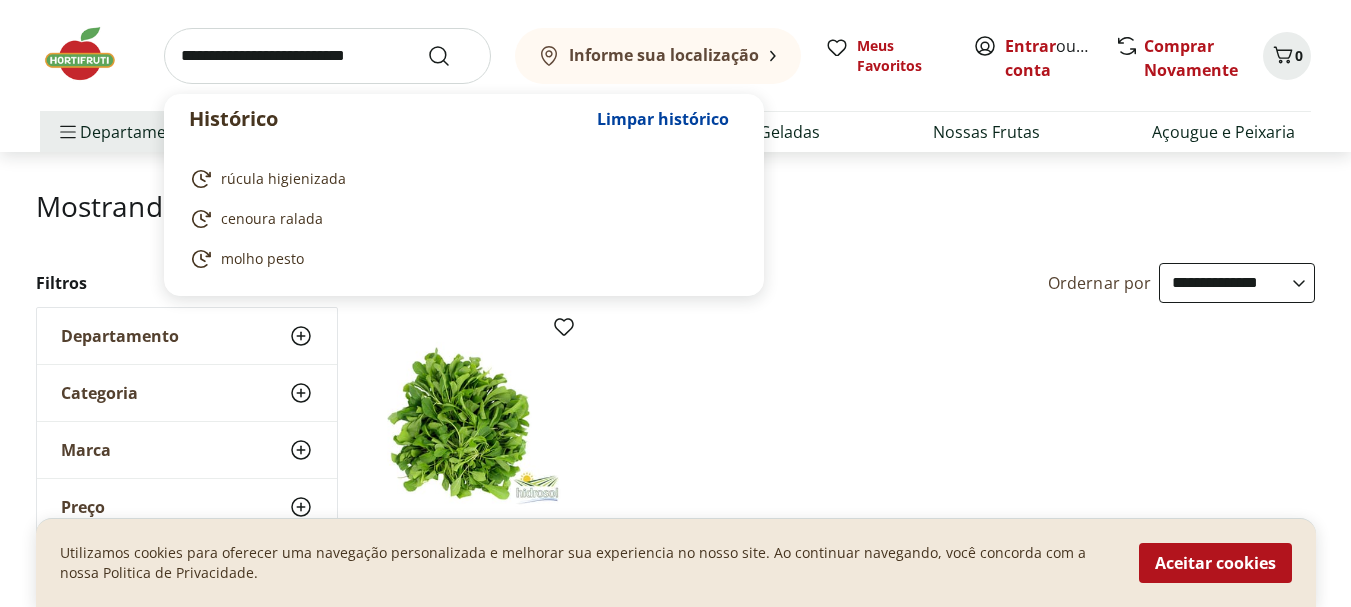 click at bounding box center [327, 56] 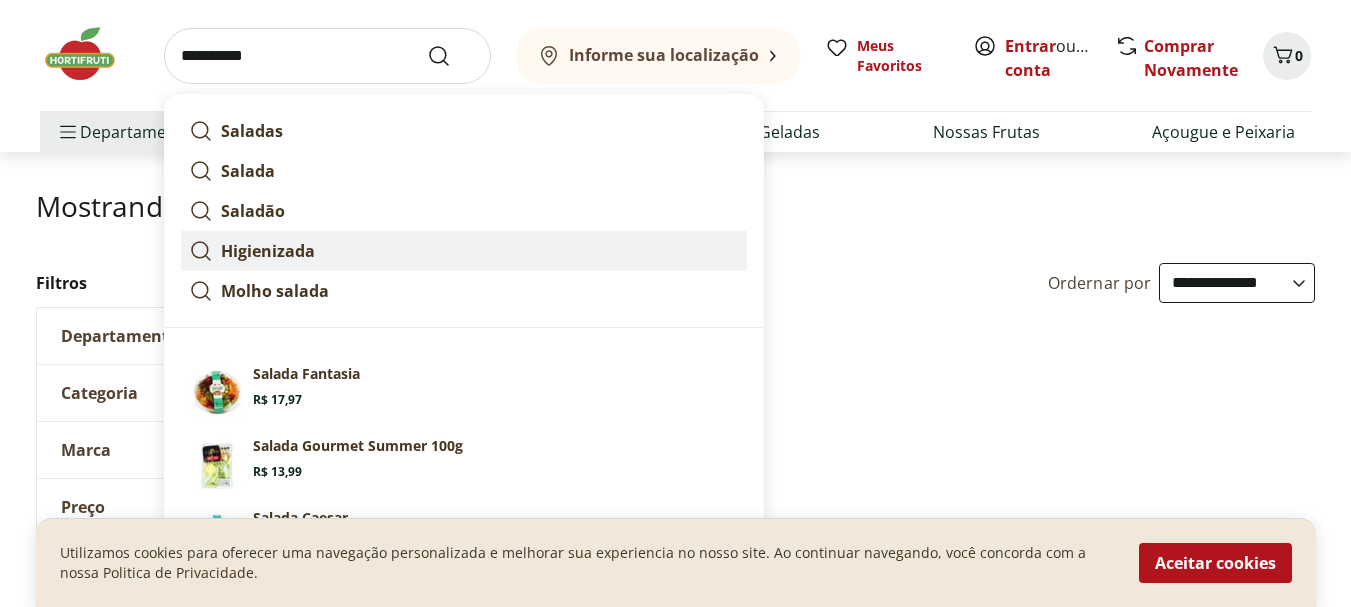click on "Higienizada" at bounding box center (464, 251) 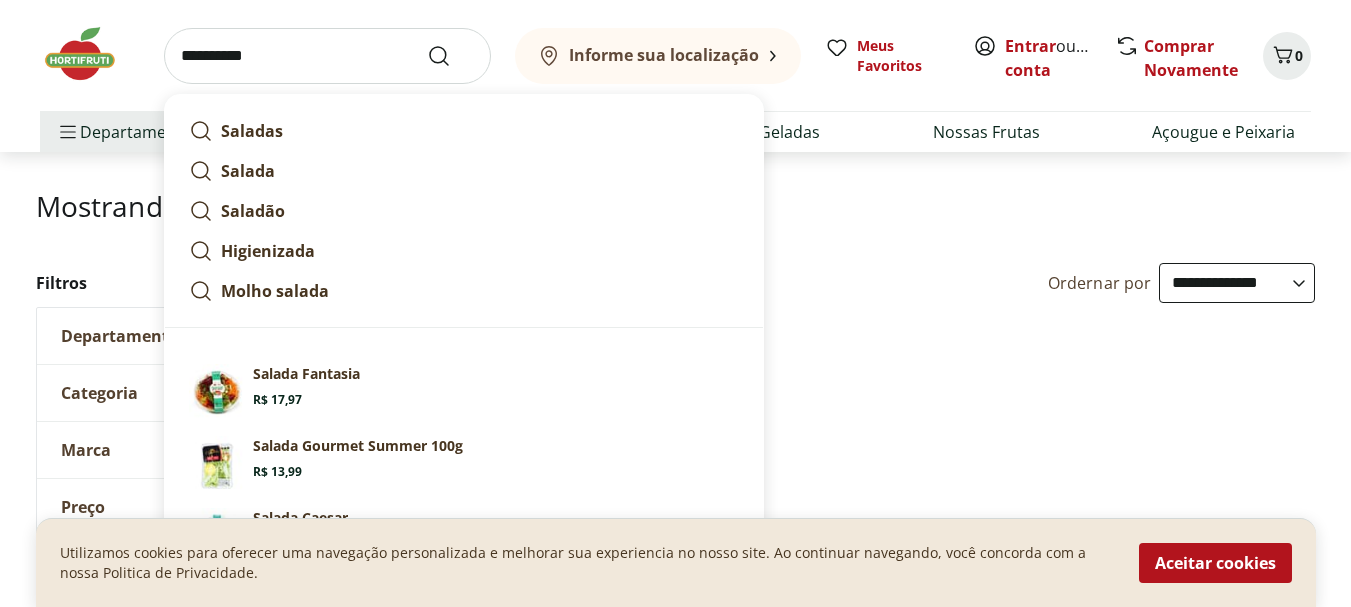 type on "**********" 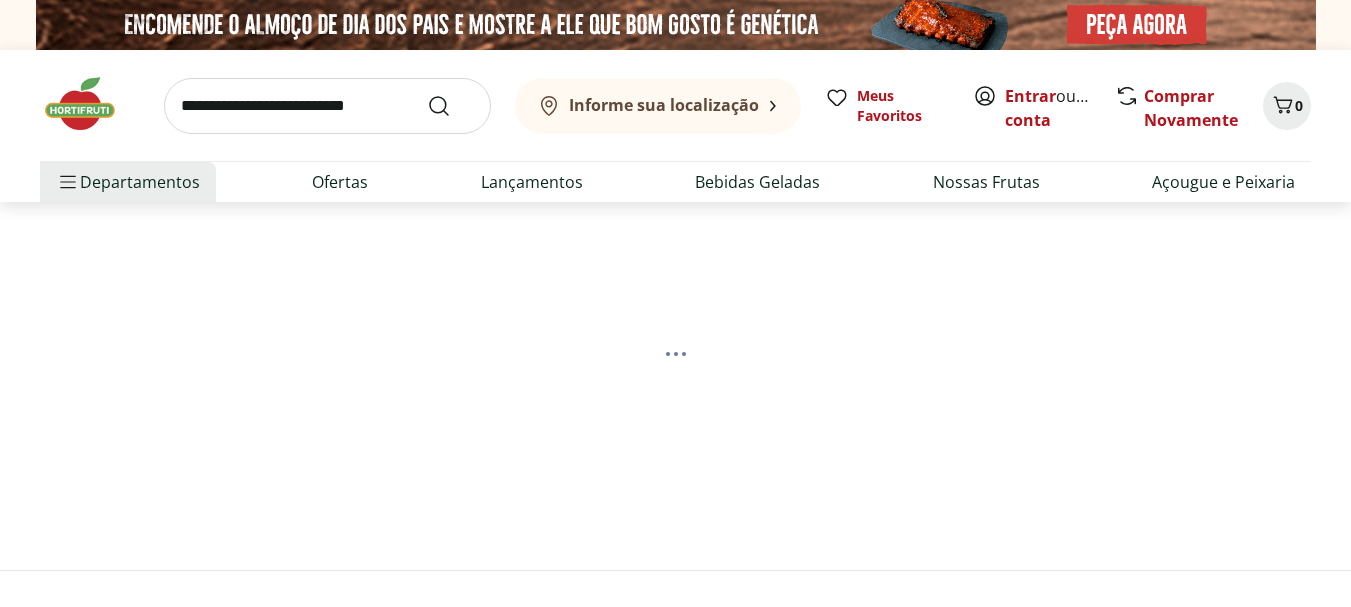 scroll, scrollTop: 0, scrollLeft: 0, axis: both 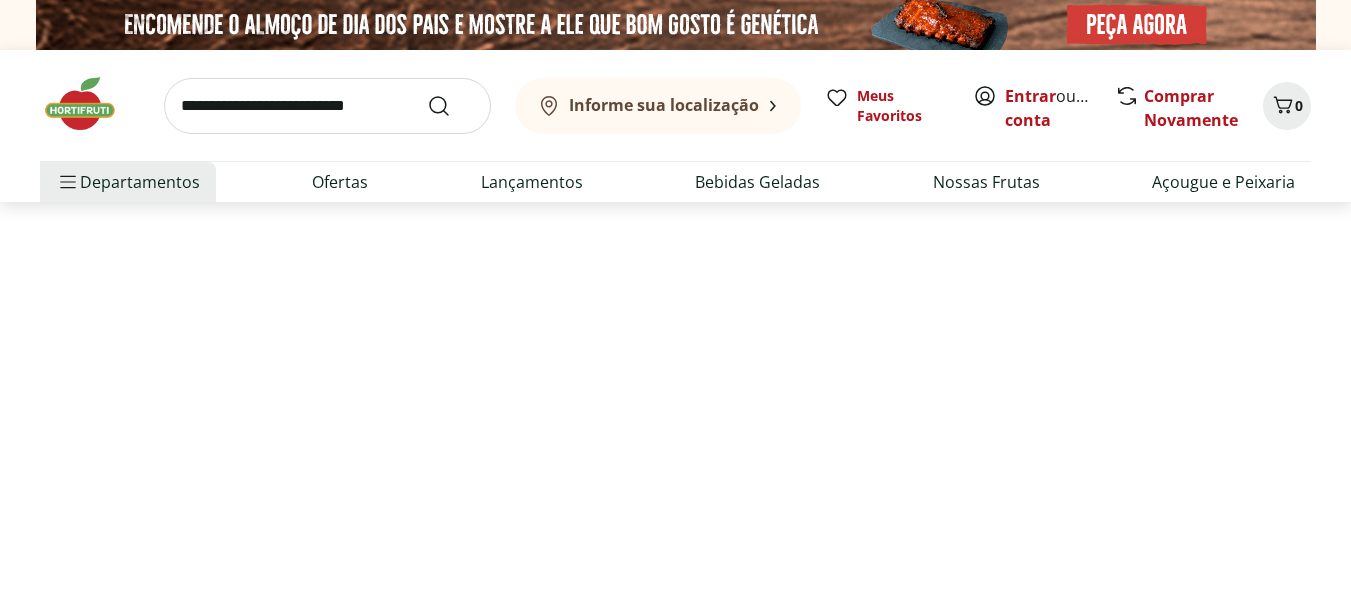select on "**********" 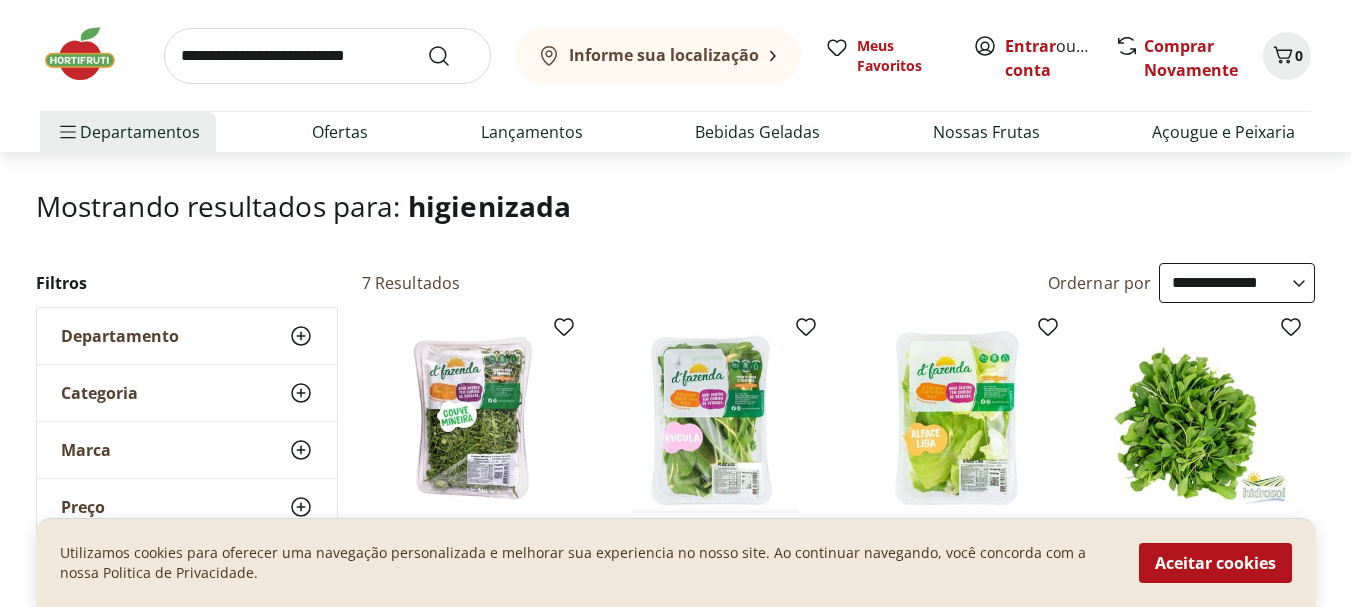 scroll, scrollTop: 0, scrollLeft: 0, axis: both 